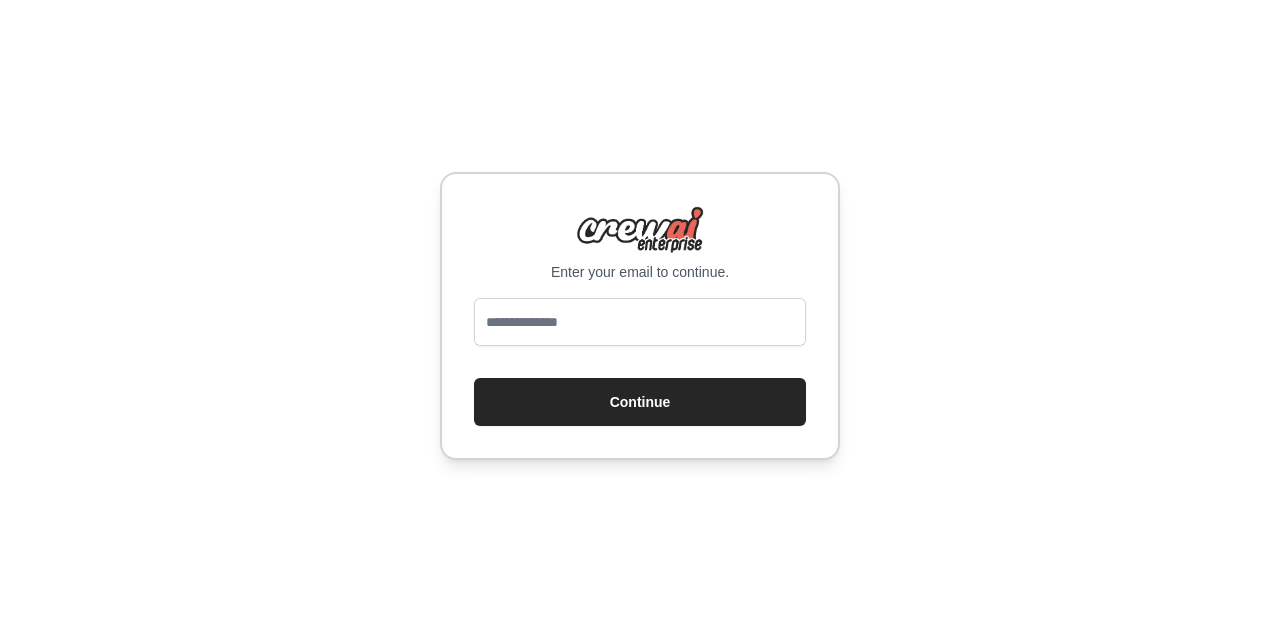 scroll, scrollTop: 0, scrollLeft: 0, axis: both 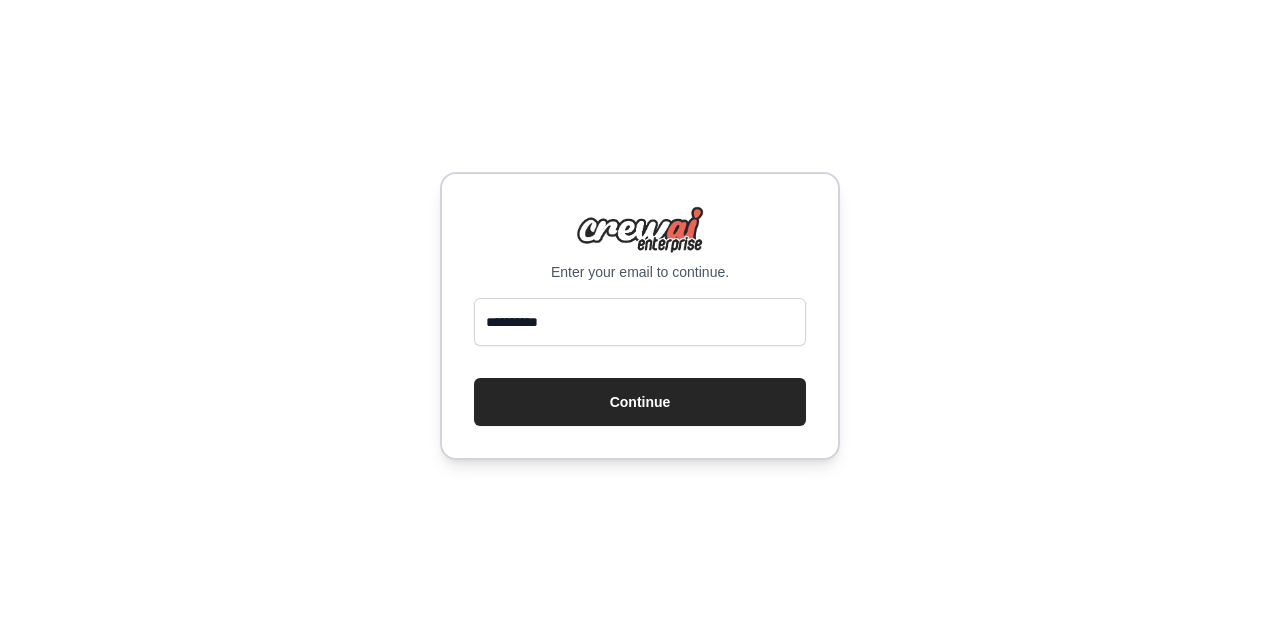type on "**********" 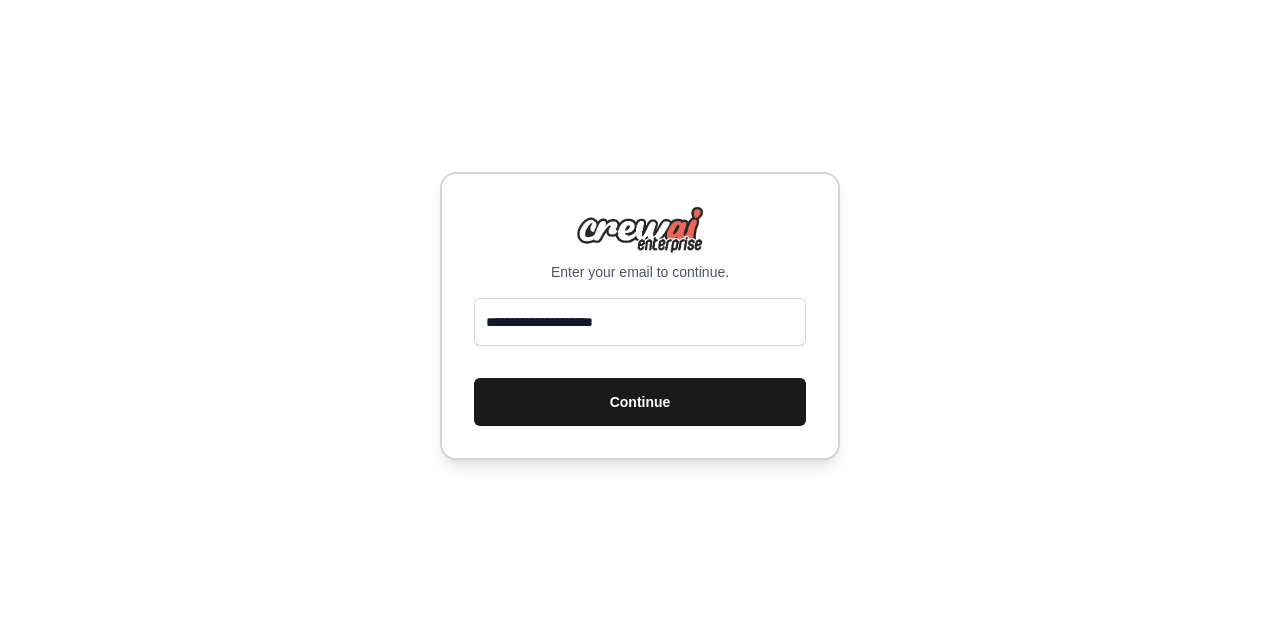click on "Continue" at bounding box center (640, 402) 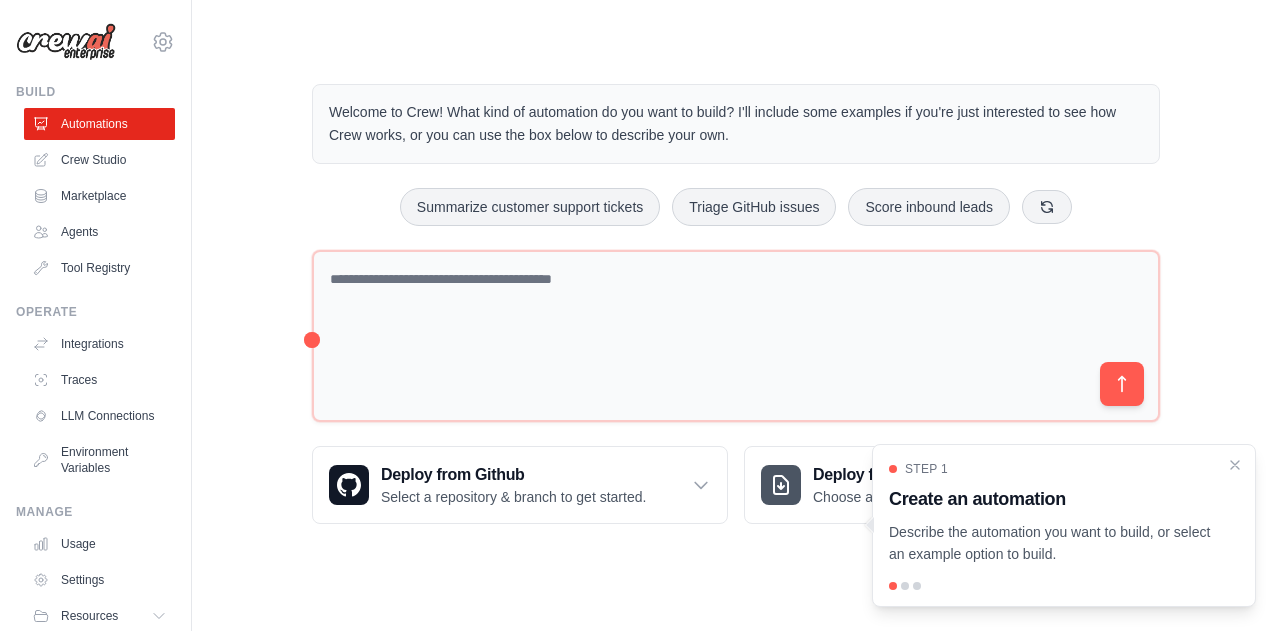 scroll, scrollTop: 0, scrollLeft: 0, axis: both 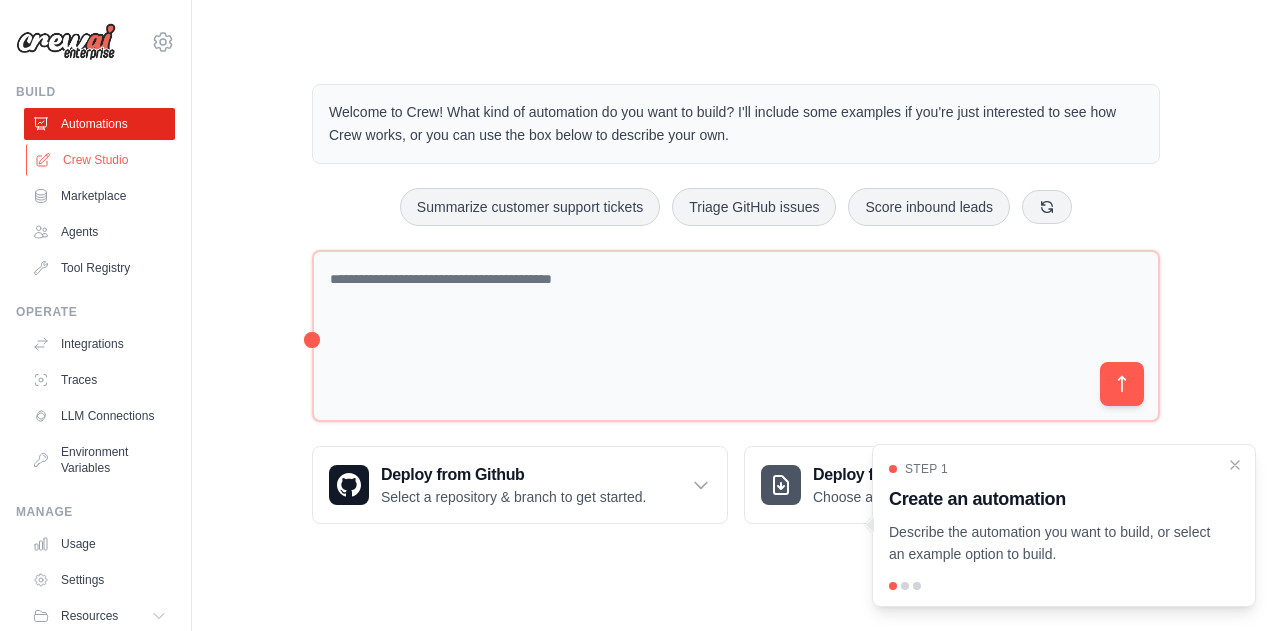 click on "Crew Studio" at bounding box center (101, 160) 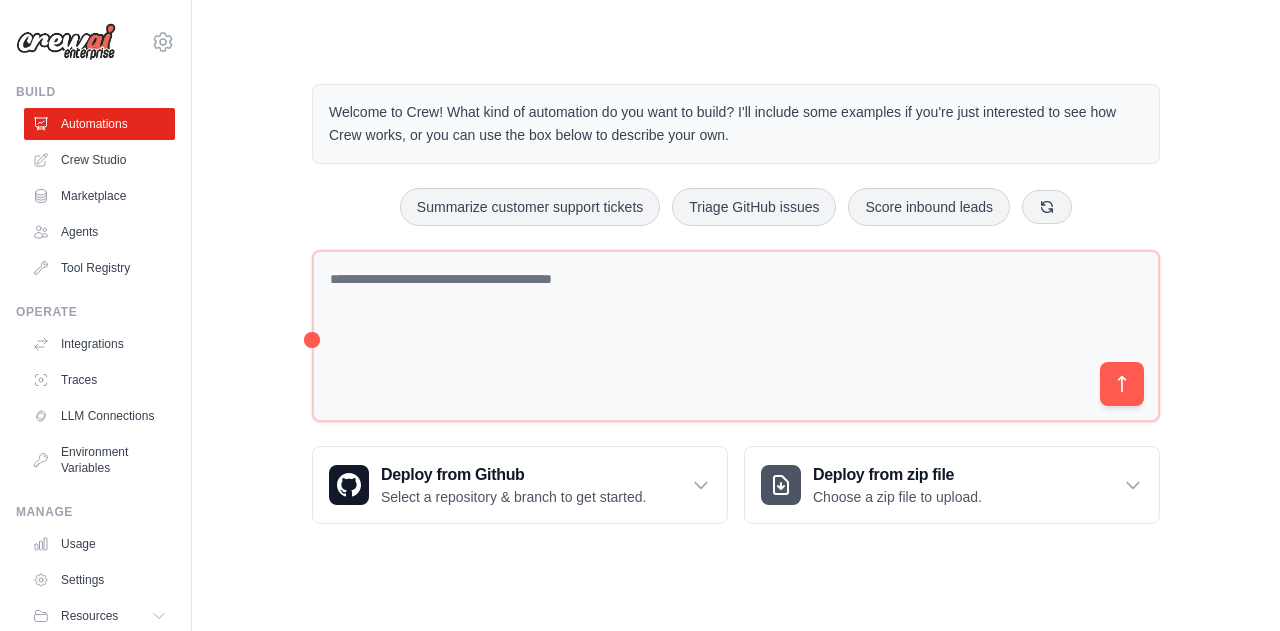 scroll, scrollTop: 0, scrollLeft: 0, axis: both 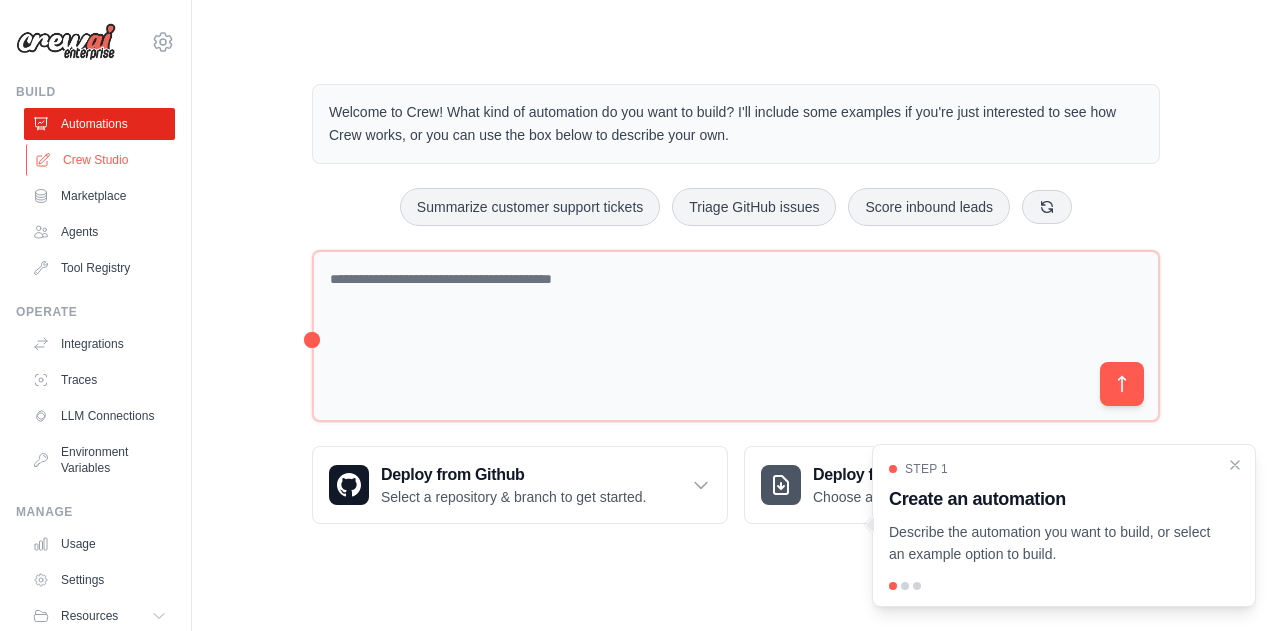 click on "Crew Studio" at bounding box center [101, 160] 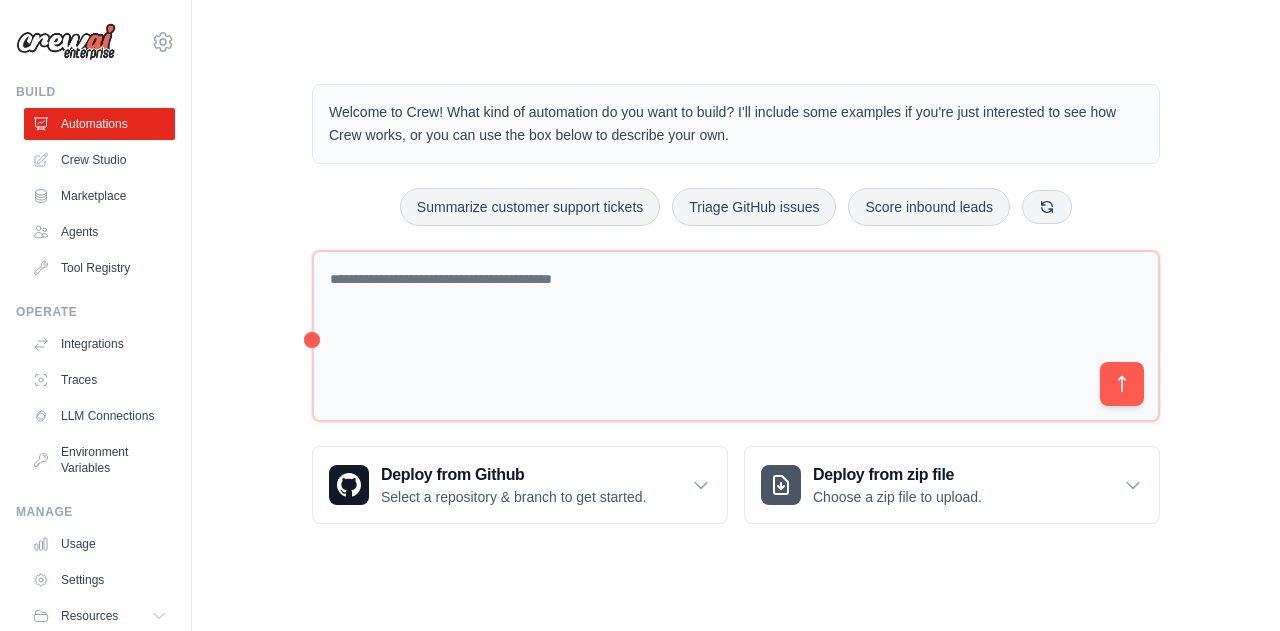 click on "Marketplace" at bounding box center (99, 196) 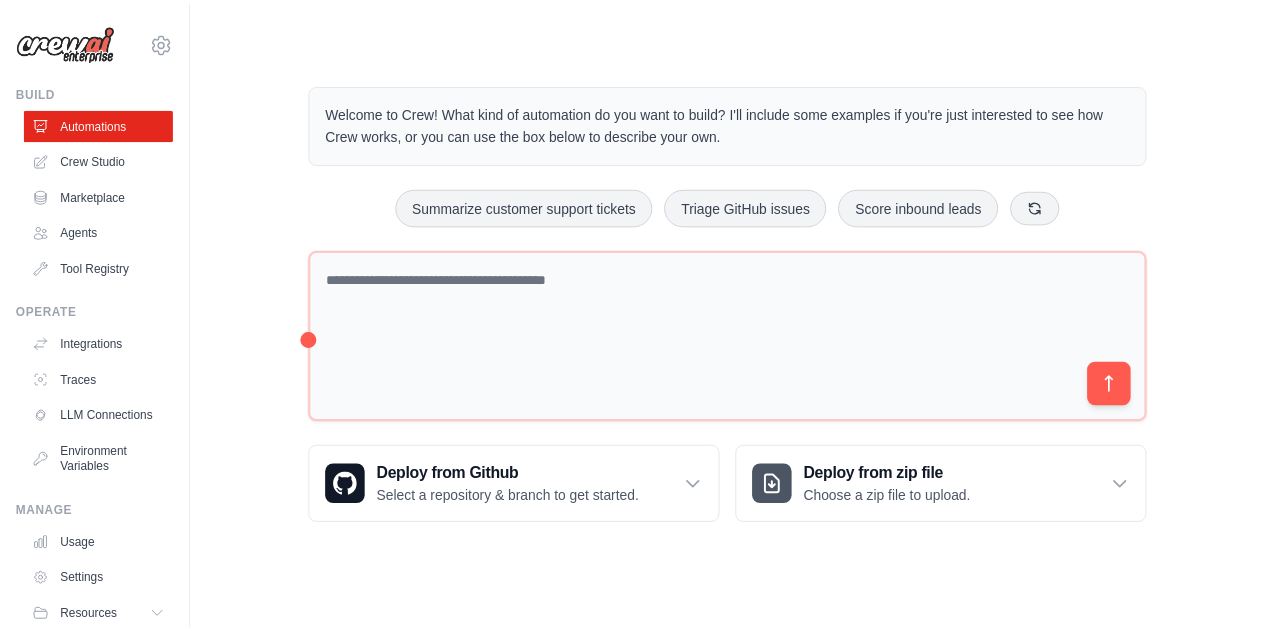 scroll, scrollTop: 0, scrollLeft: 0, axis: both 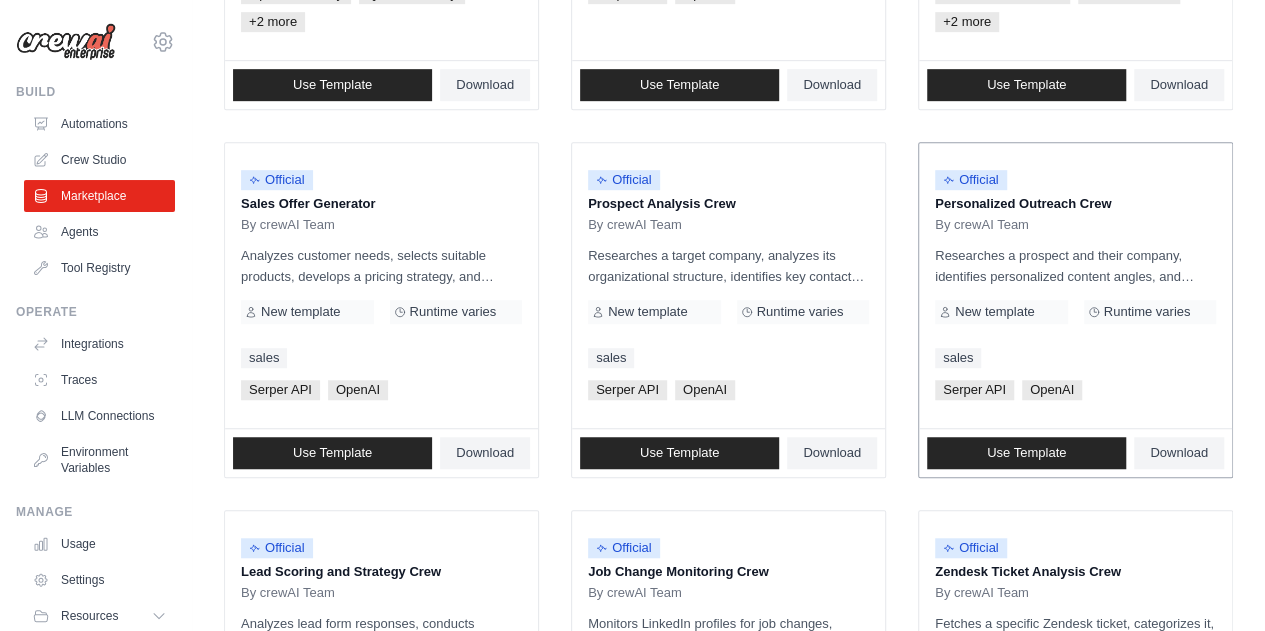 click on "Researches a prospect and their company, identifies personalized content angles, and crafts a tailored email. Outputs include a detailed dossier on the prospect, personalized talking points, and a professionally written email that effectively connects the prospect's needs with the benefits of the product." at bounding box center (1075, 266) 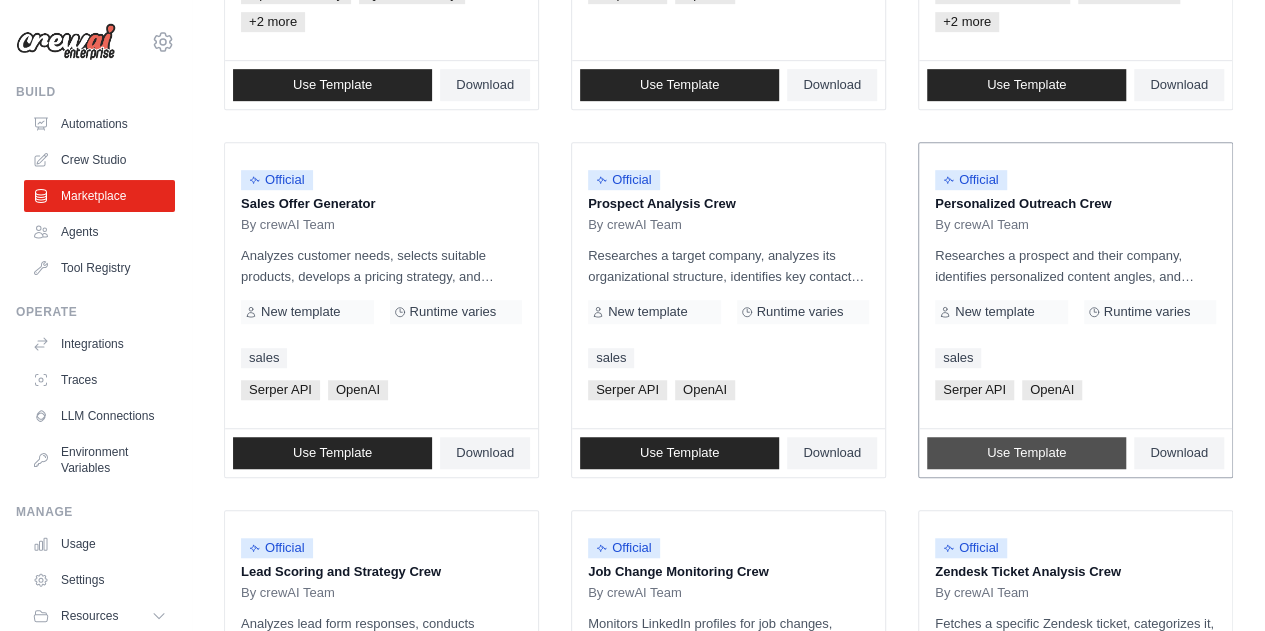 click on "Use Template" at bounding box center [1026, 453] 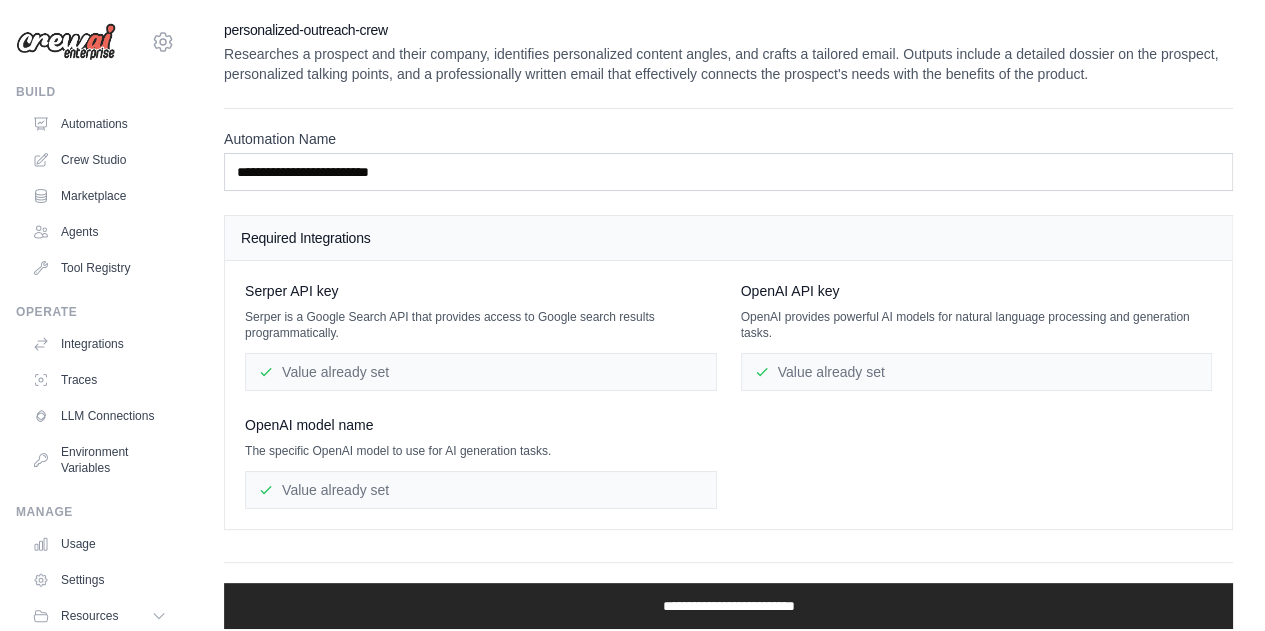 click on "Value already set" at bounding box center [481, 372] 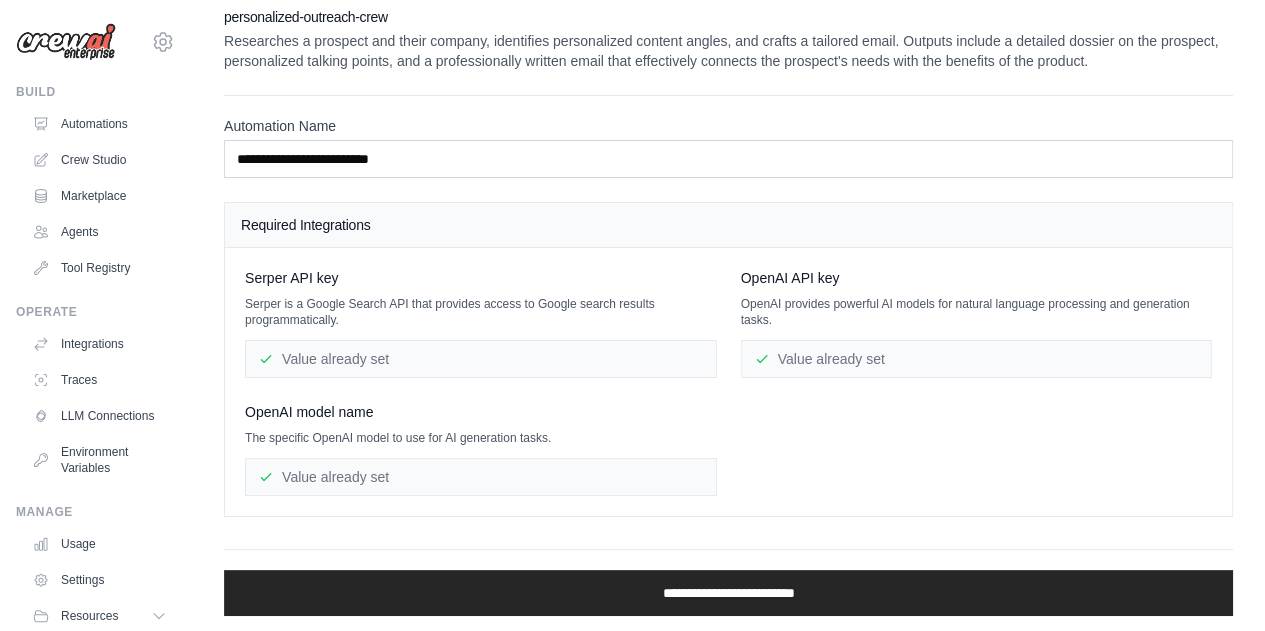 scroll, scrollTop: 0, scrollLeft: 0, axis: both 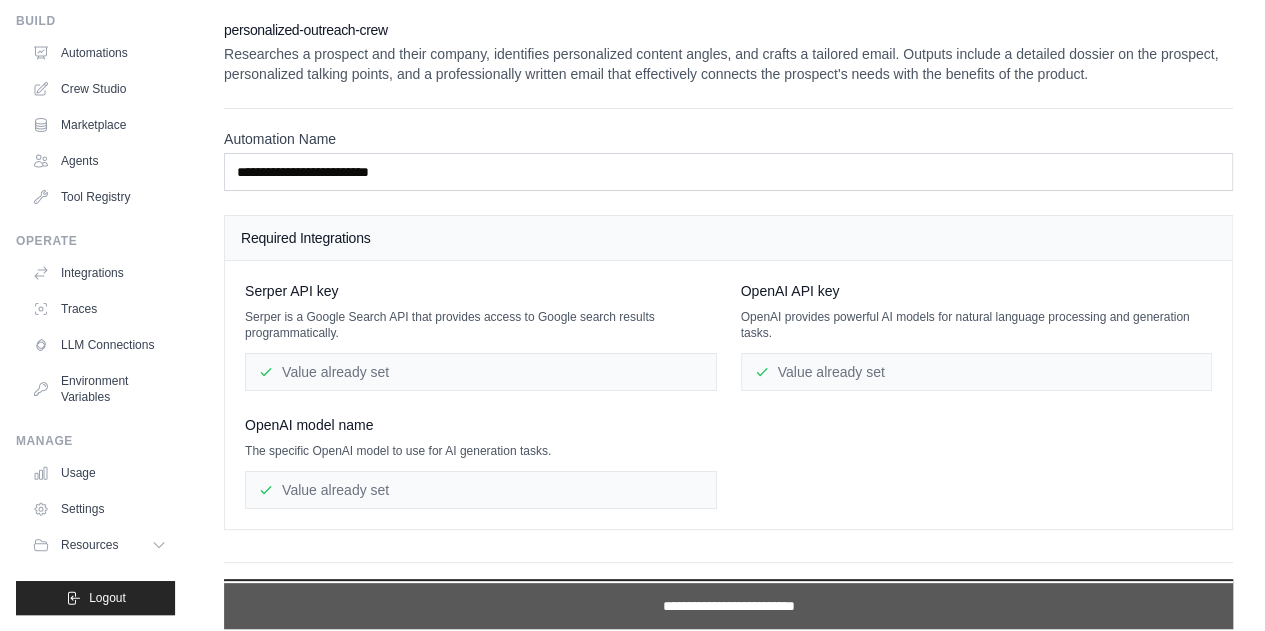 click on "**********" at bounding box center (728, 606) 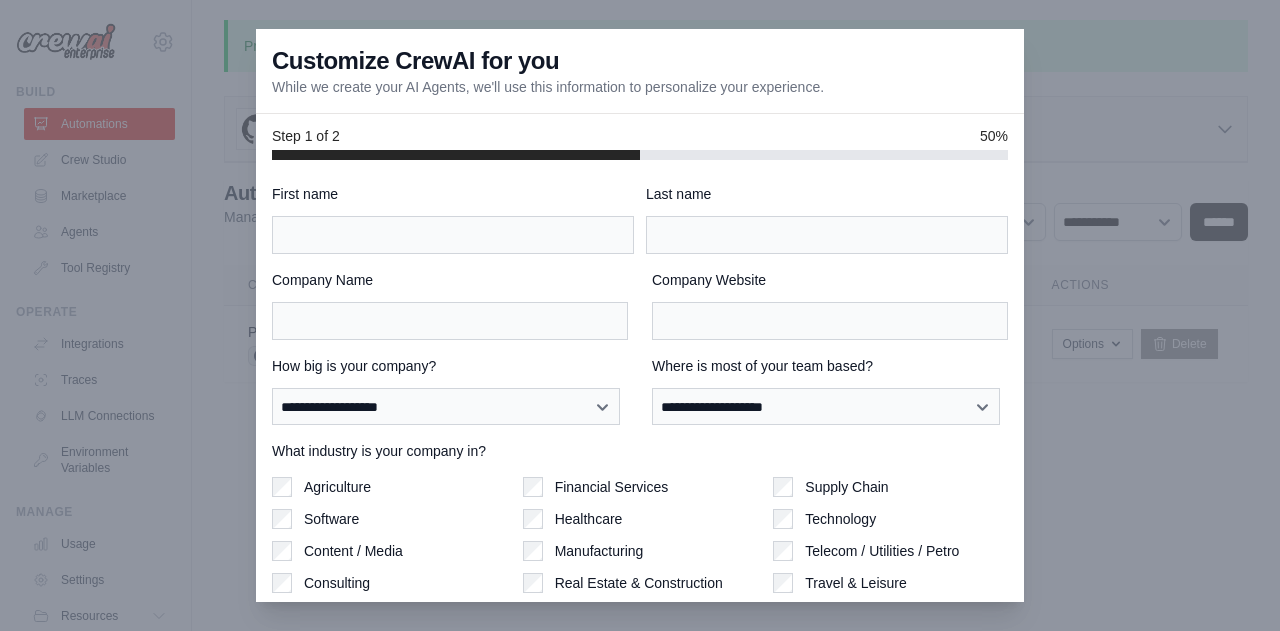 scroll, scrollTop: 130, scrollLeft: 0, axis: vertical 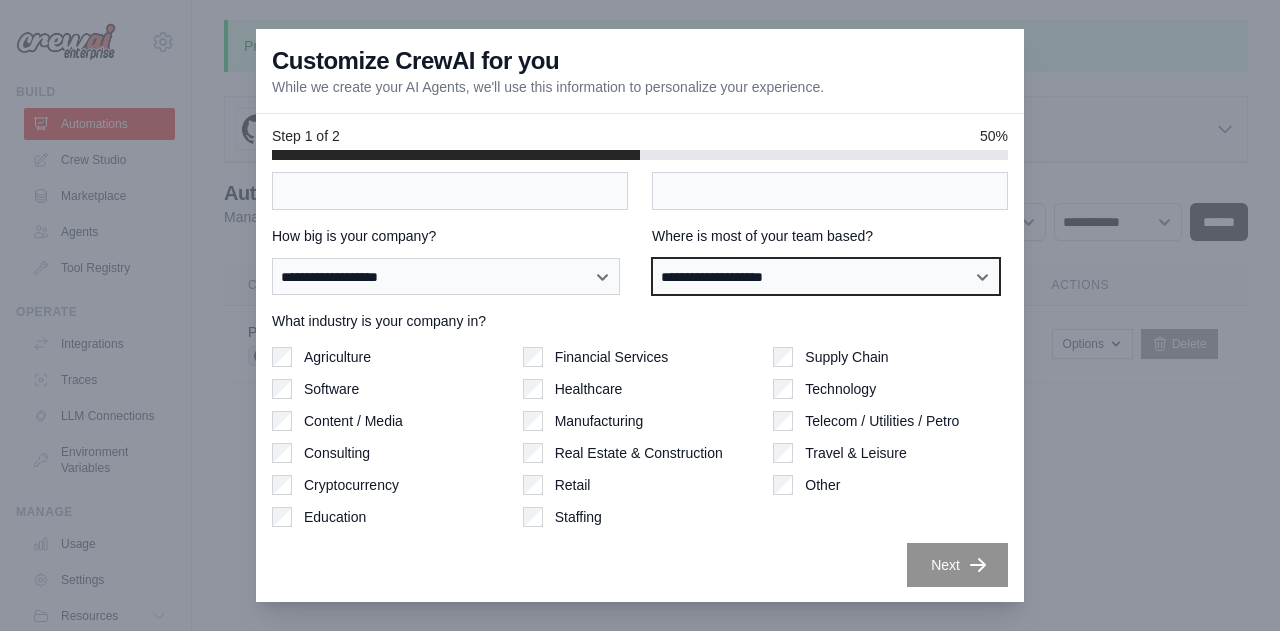 click on "**********" at bounding box center (826, 276) 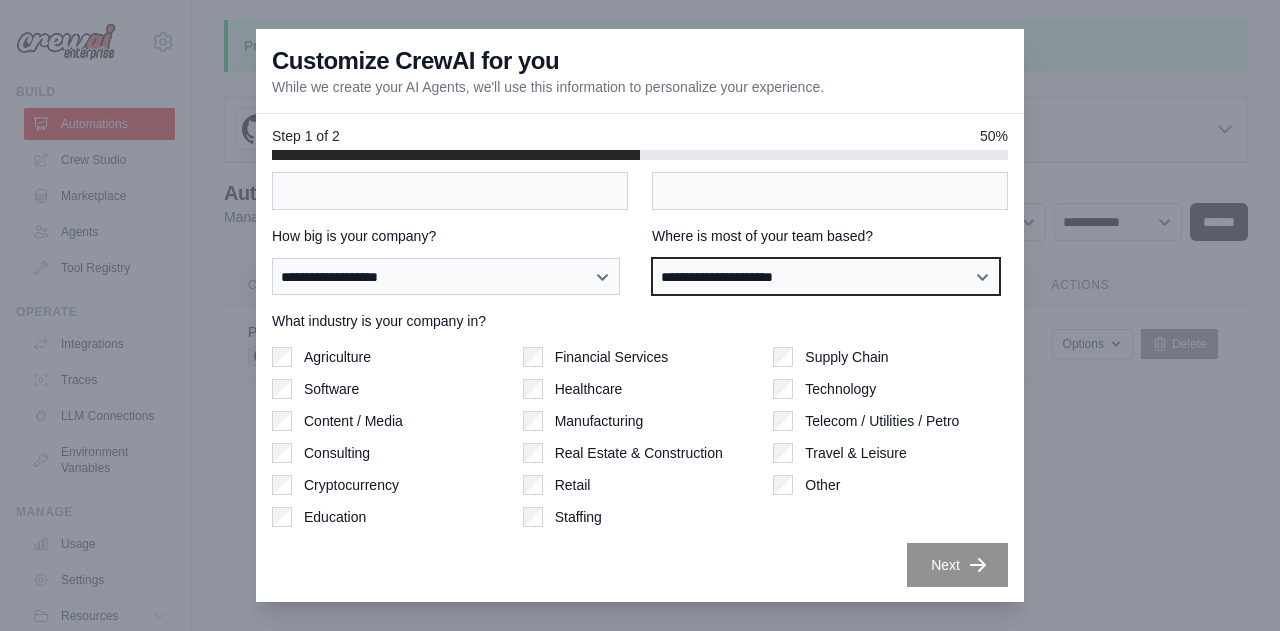 click on "**********" at bounding box center [826, 276] 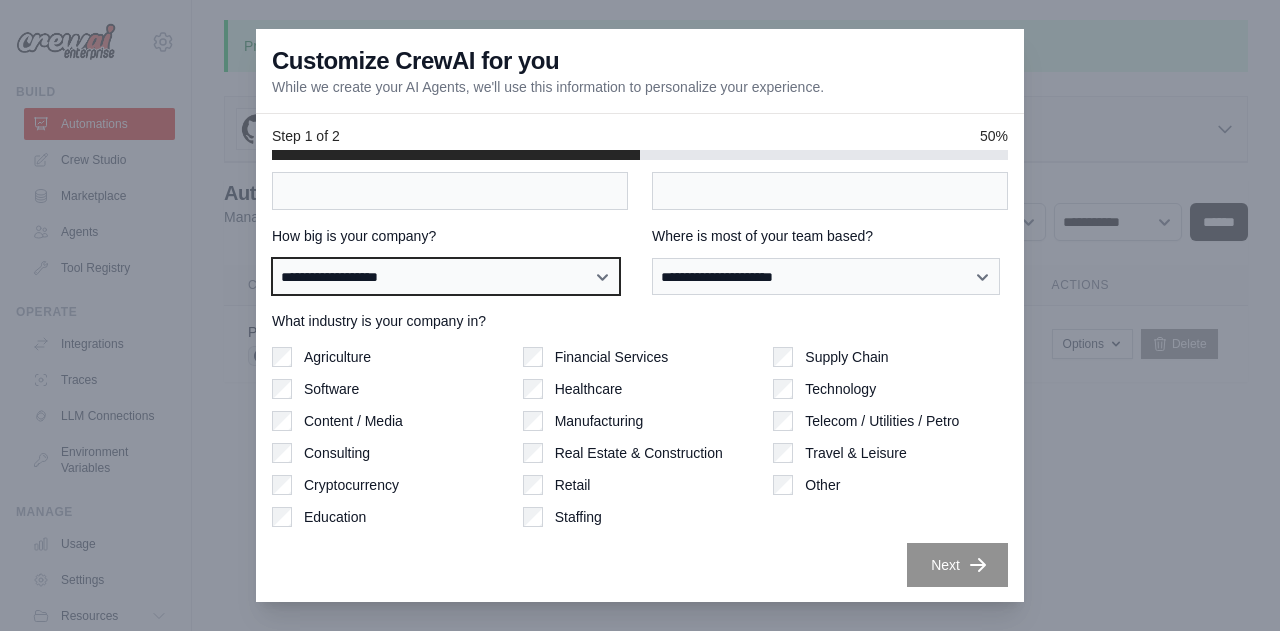 click on "**********" at bounding box center (446, 276) 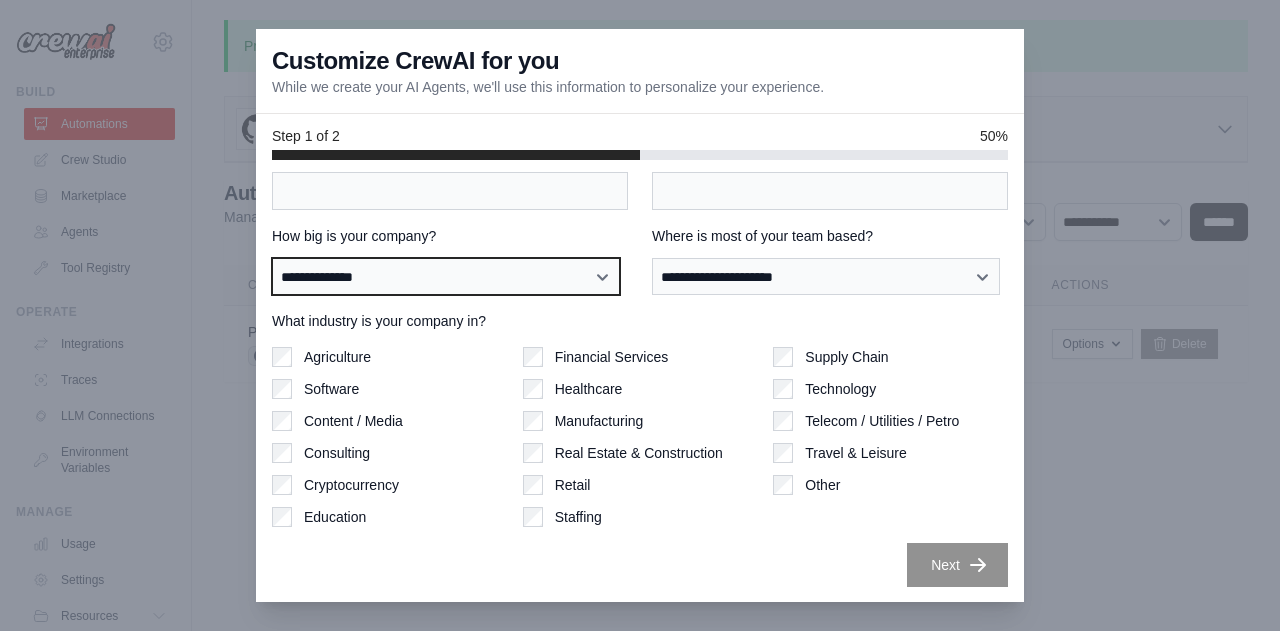 click on "**********" at bounding box center (446, 276) 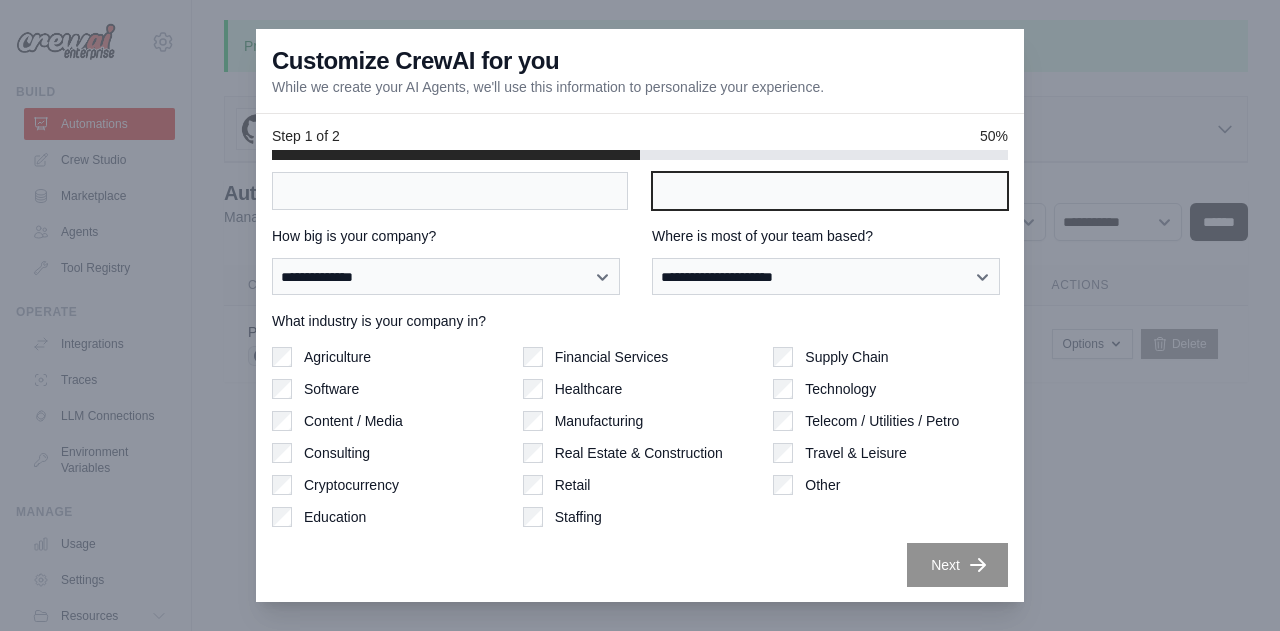 click on "Company Website" at bounding box center (830, 191) 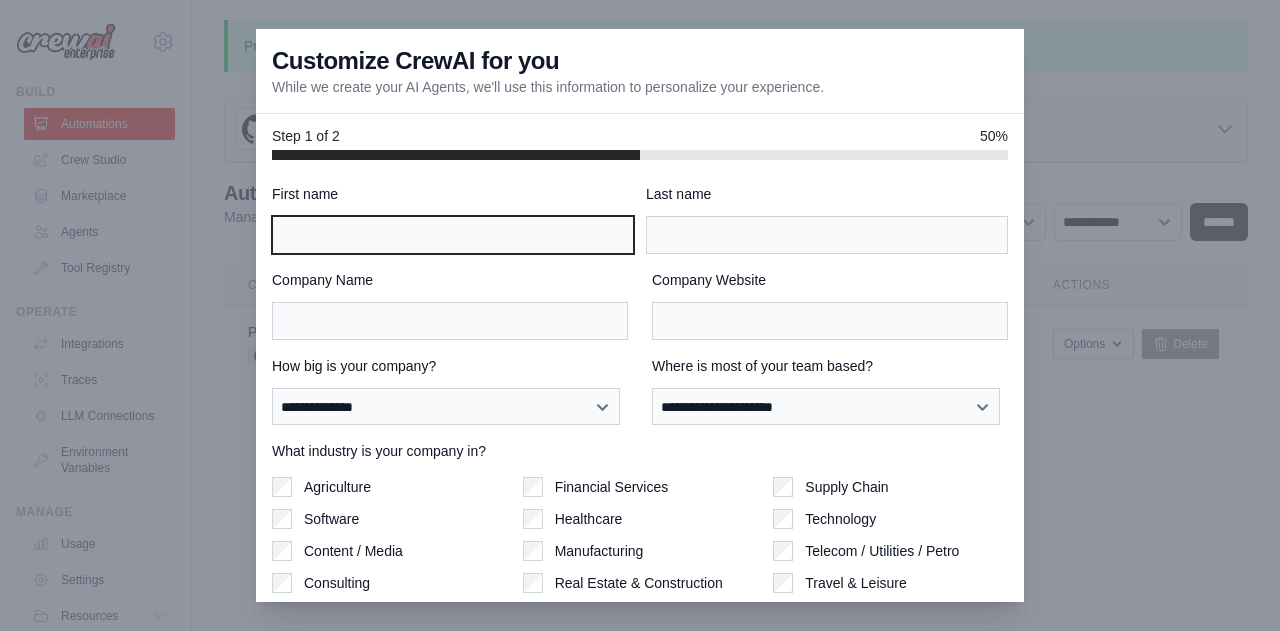 click on "First name" at bounding box center (453, 235) 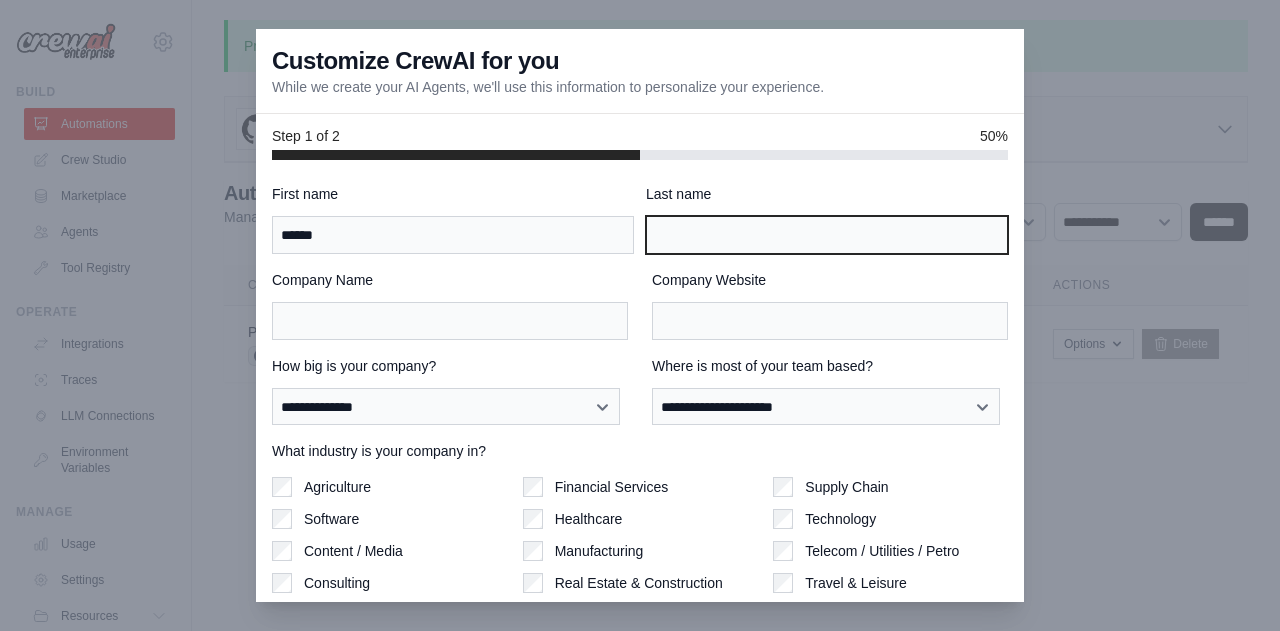 type on "******" 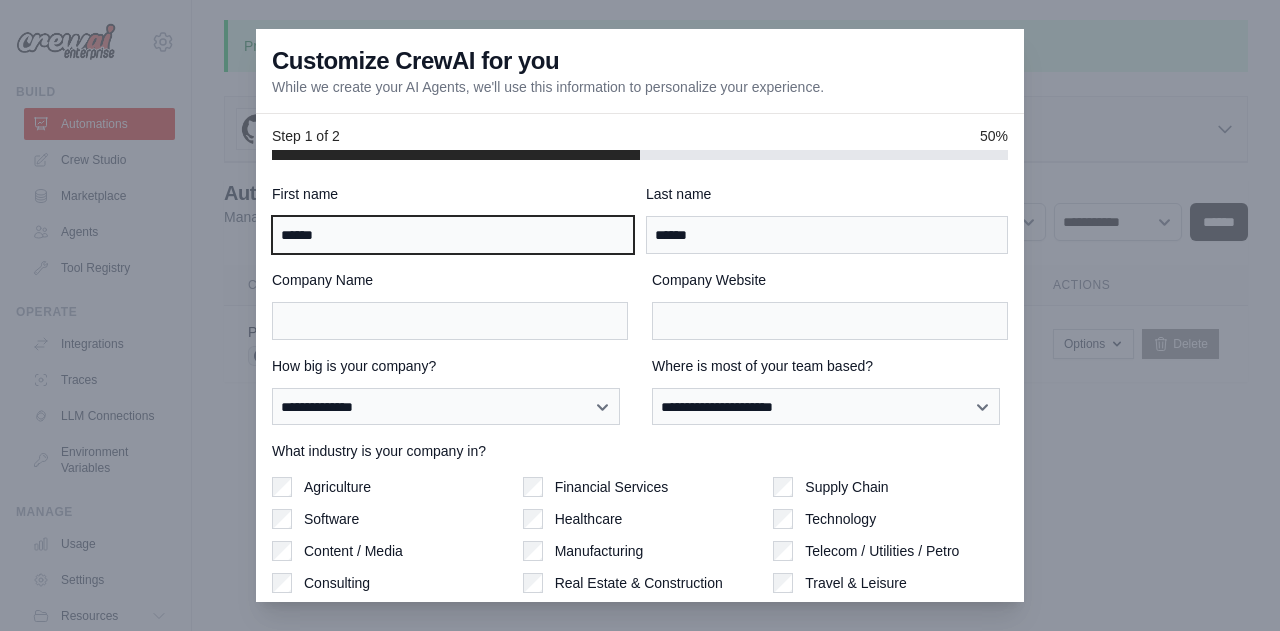 scroll, scrollTop: 130, scrollLeft: 0, axis: vertical 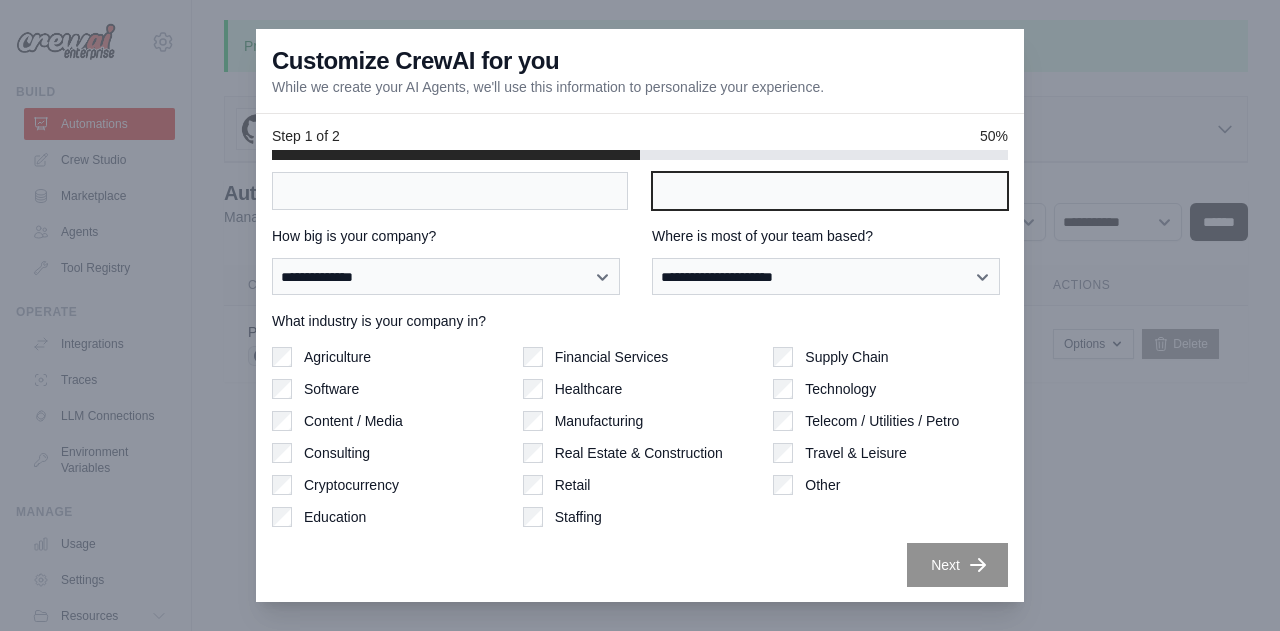 click on "Company Website" at bounding box center (830, 191) 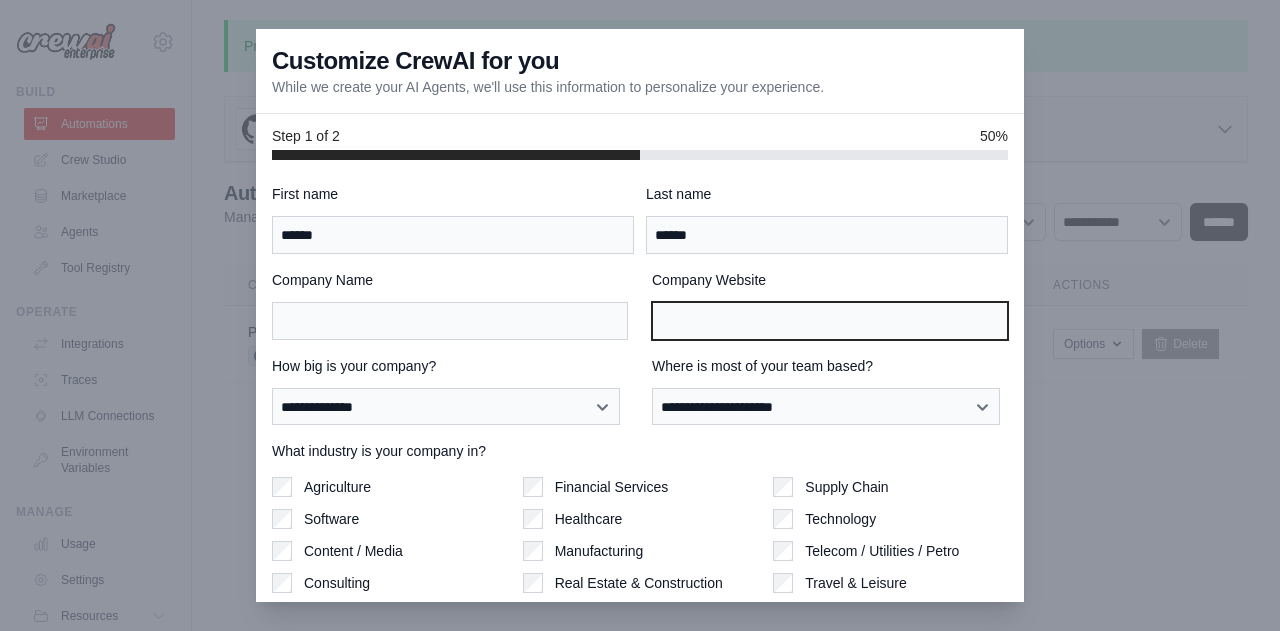 paste on "**********" 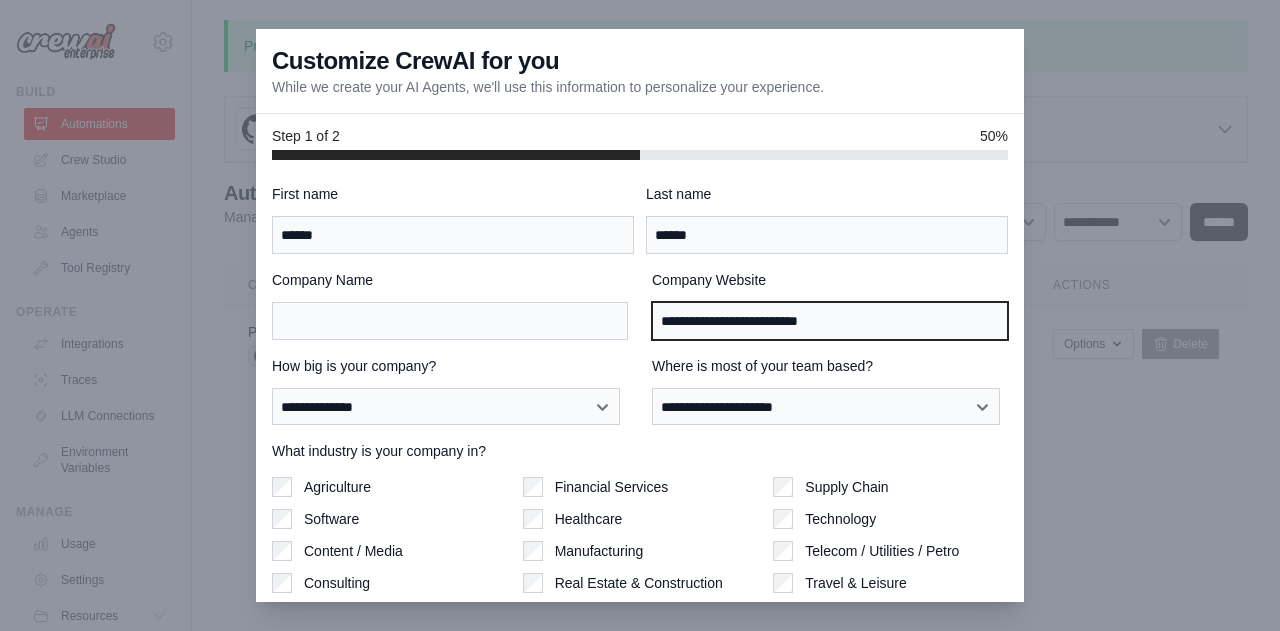 type on "**********" 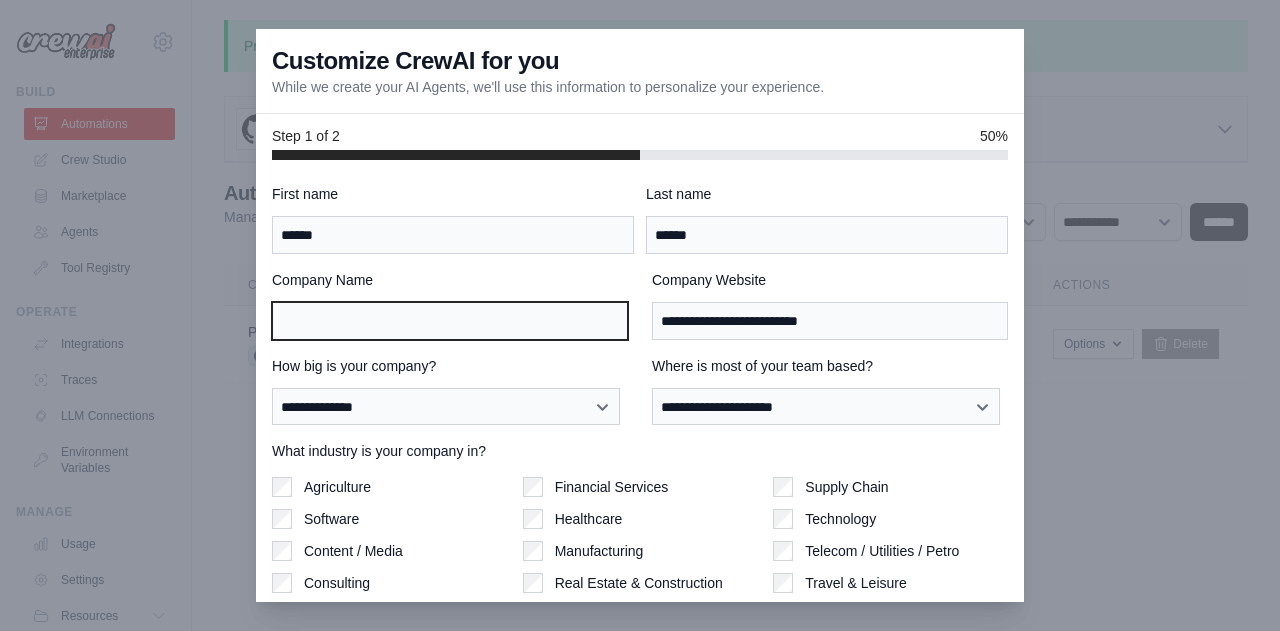 click on "Company Name" at bounding box center (450, 321) 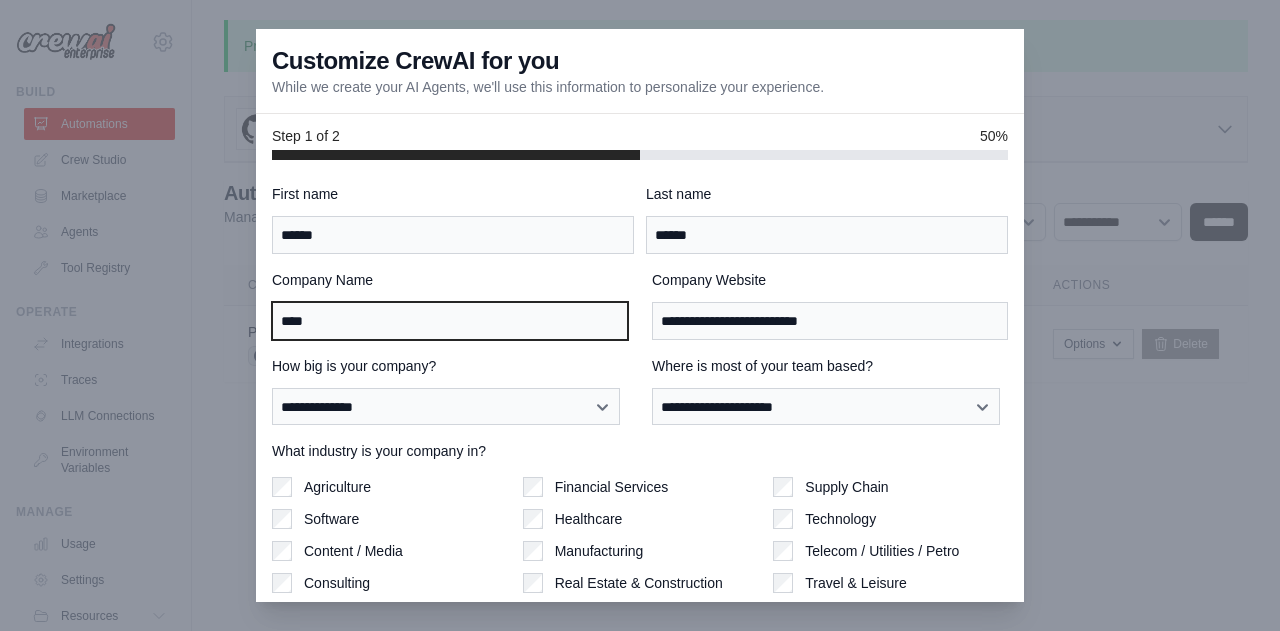 scroll, scrollTop: 1, scrollLeft: 0, axis: vertical 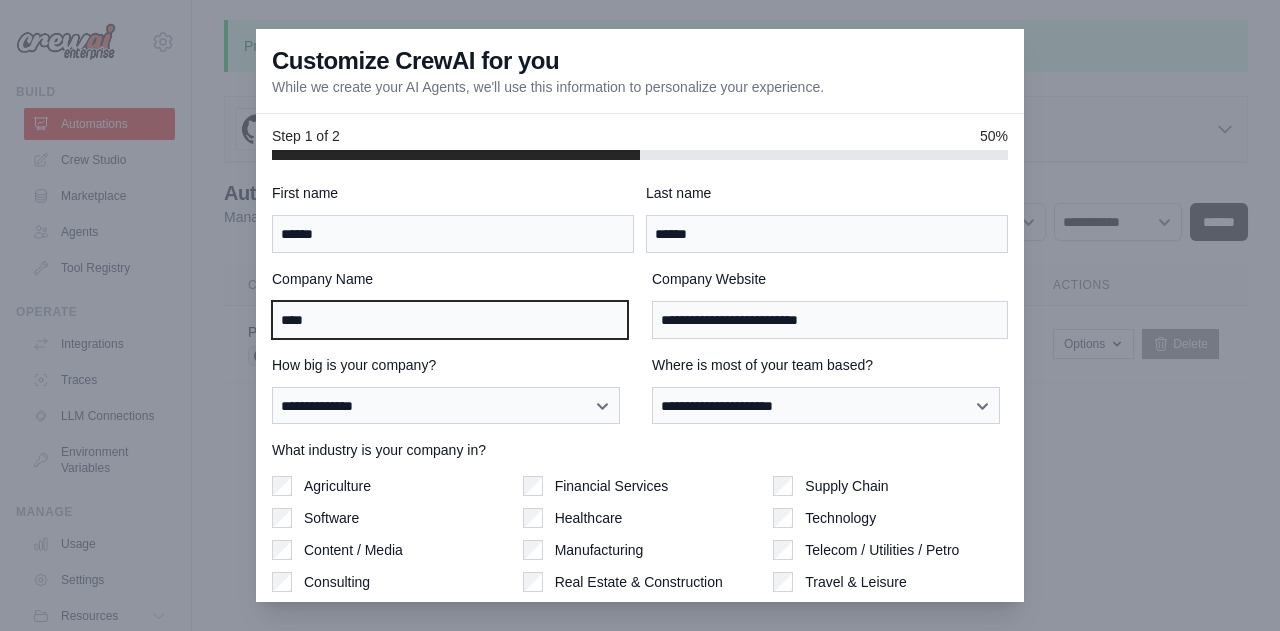 type on "****" 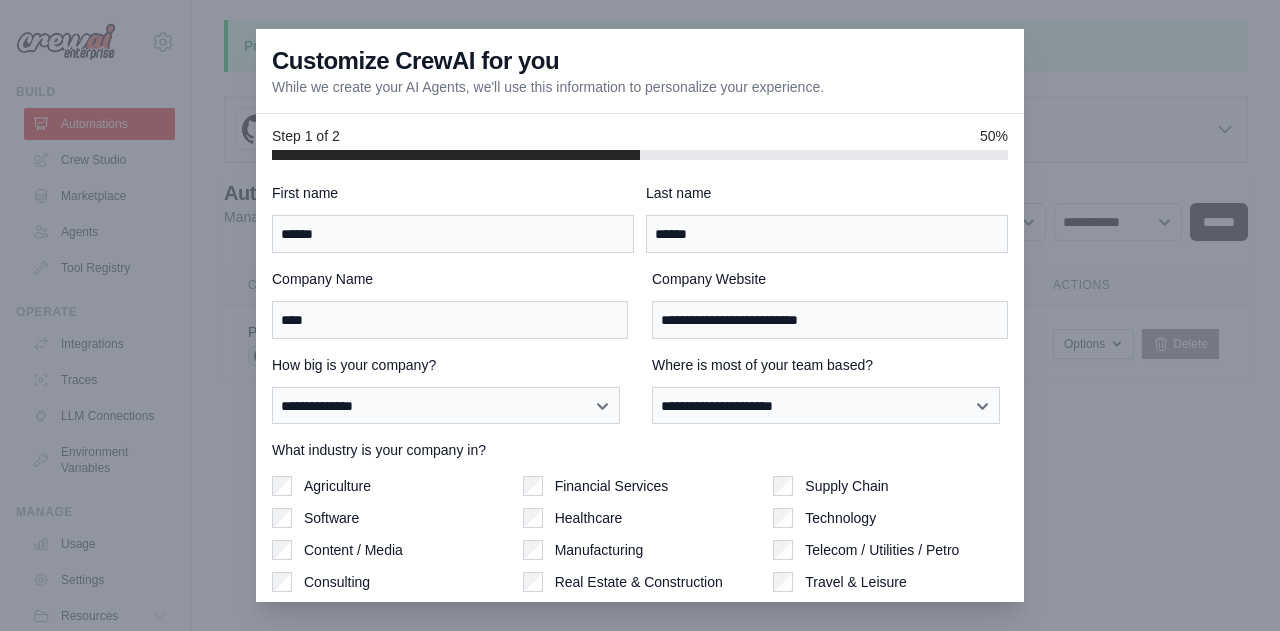 click on "How big is your company?" at bounding box center (450, 365) 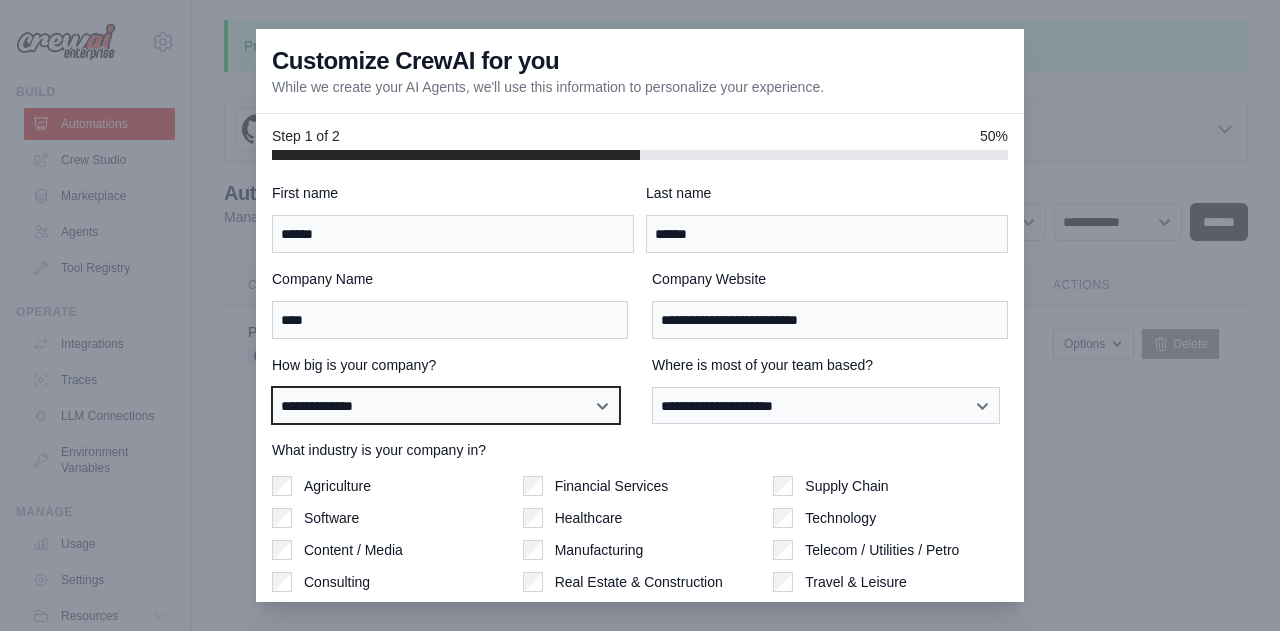 click on "**********" at bounding box center [446, 405] 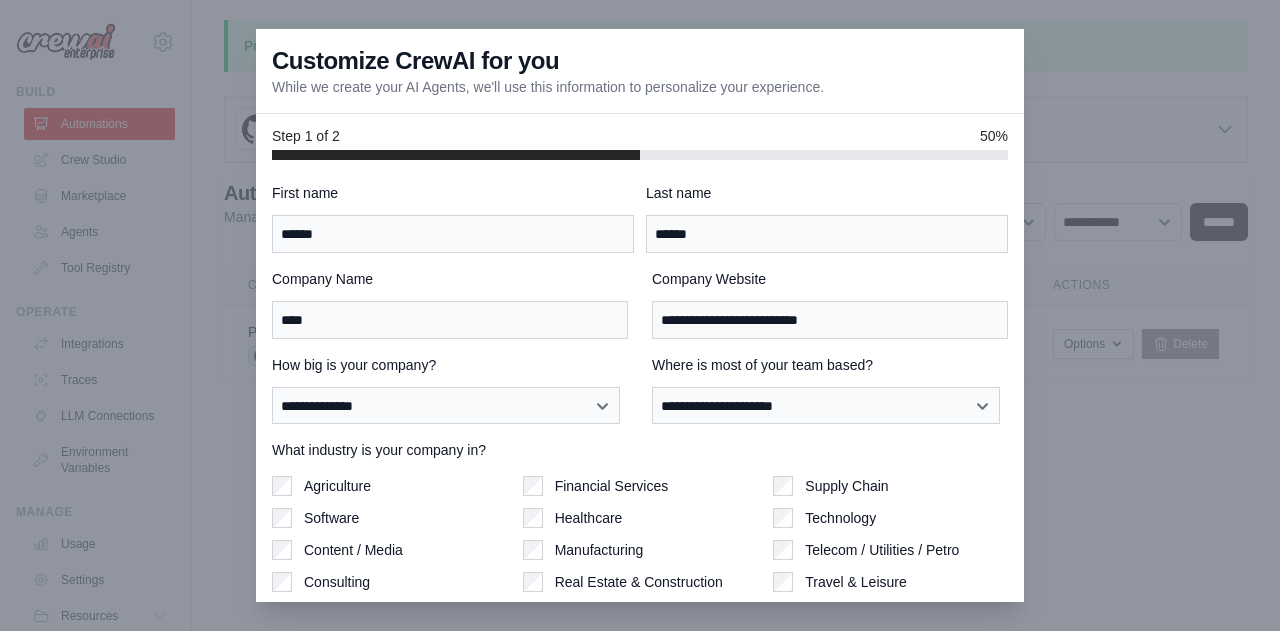 click on "Company Name" at bounding box center [450, 279] 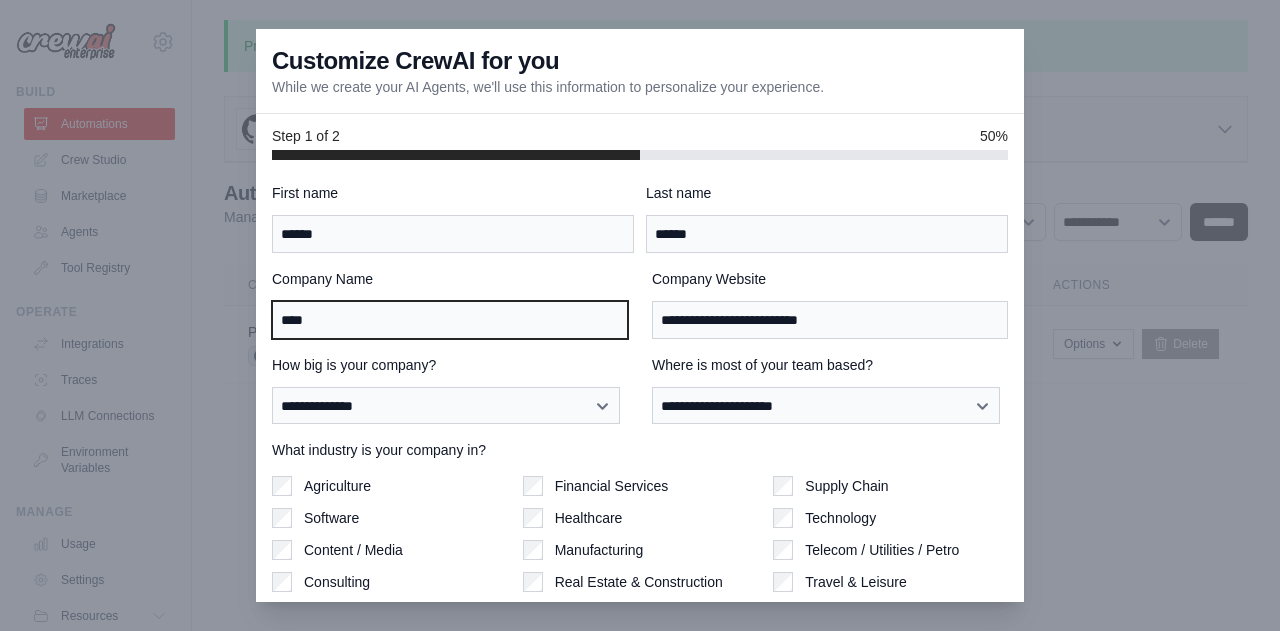 click on "****" at bounding box center (450, 320) 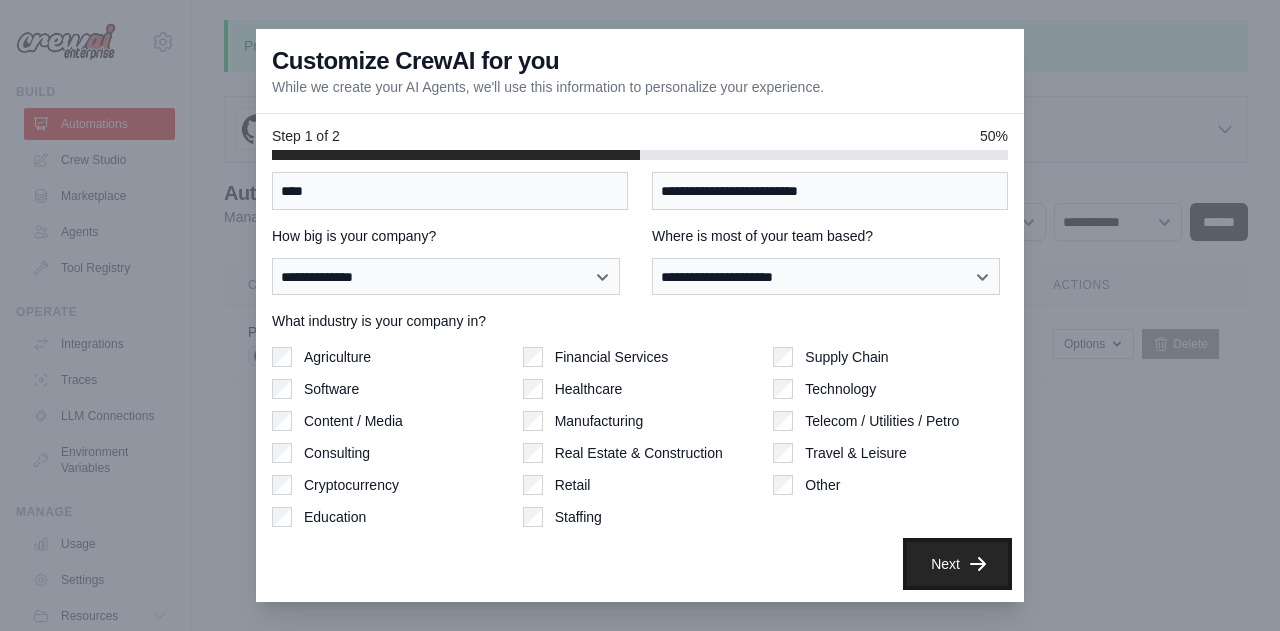 click on "Next" at bounding box center [957, 564] 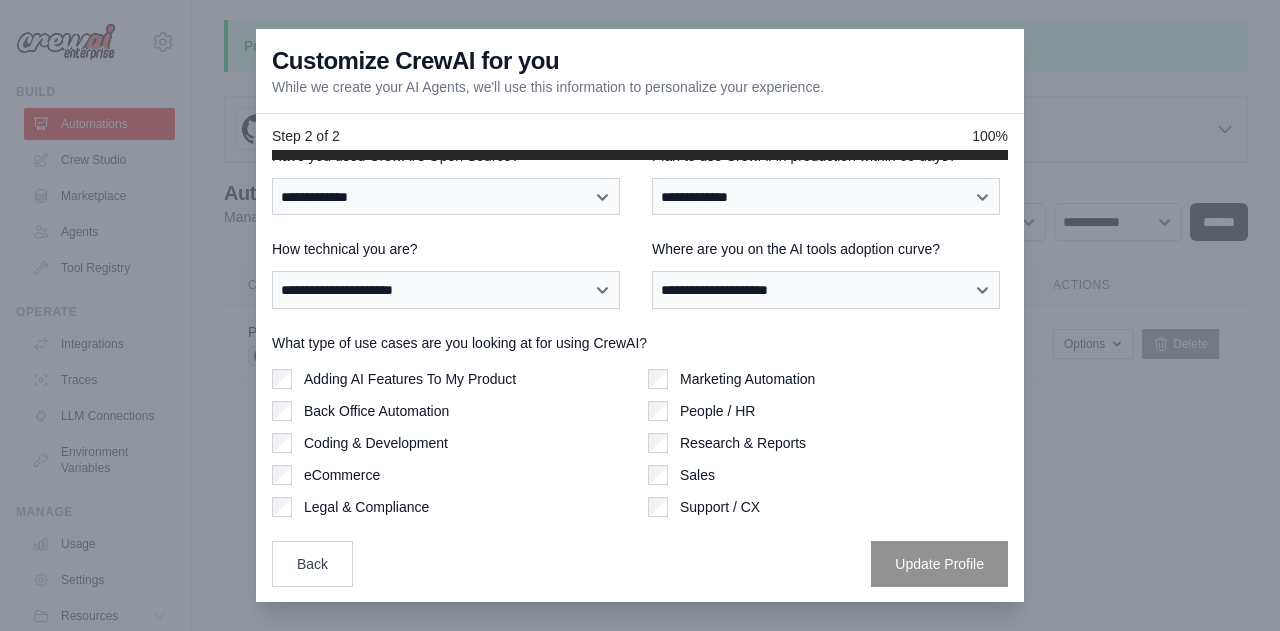 scroll, scrollTop: 0, scrollLeft: 0, axis: both 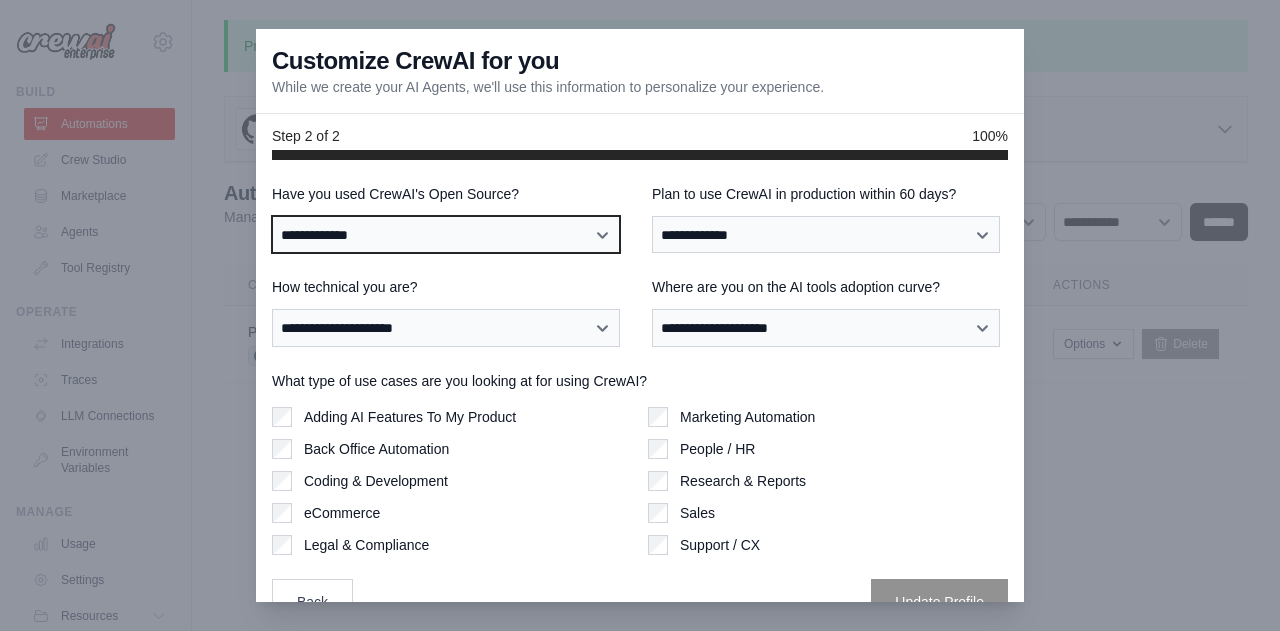 click on "**********" at bounding box center [446, 234] 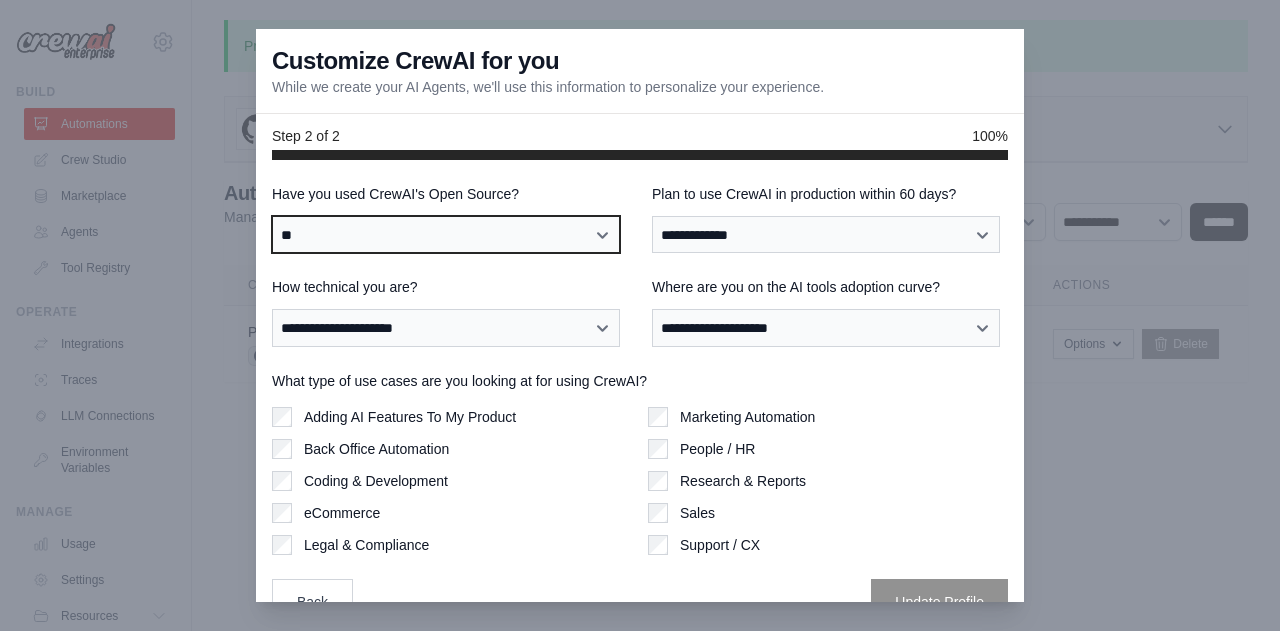 click on "**********" at bounding box center (446, 234) 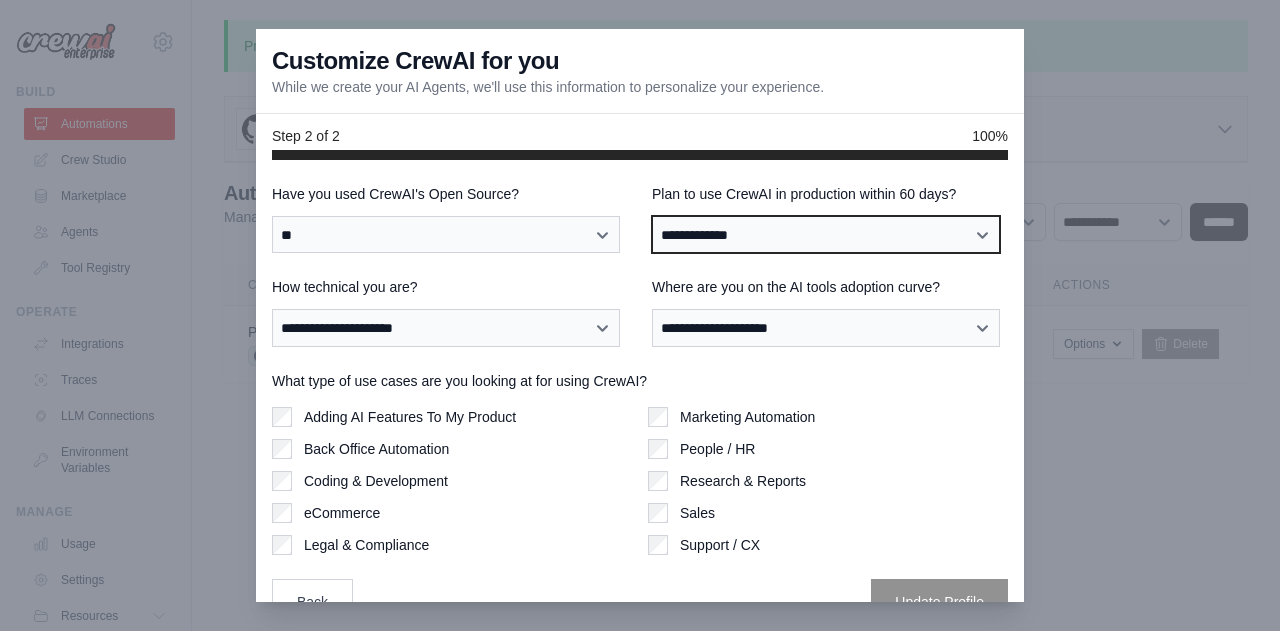 click on "**********" at bounding box center (826, 234) 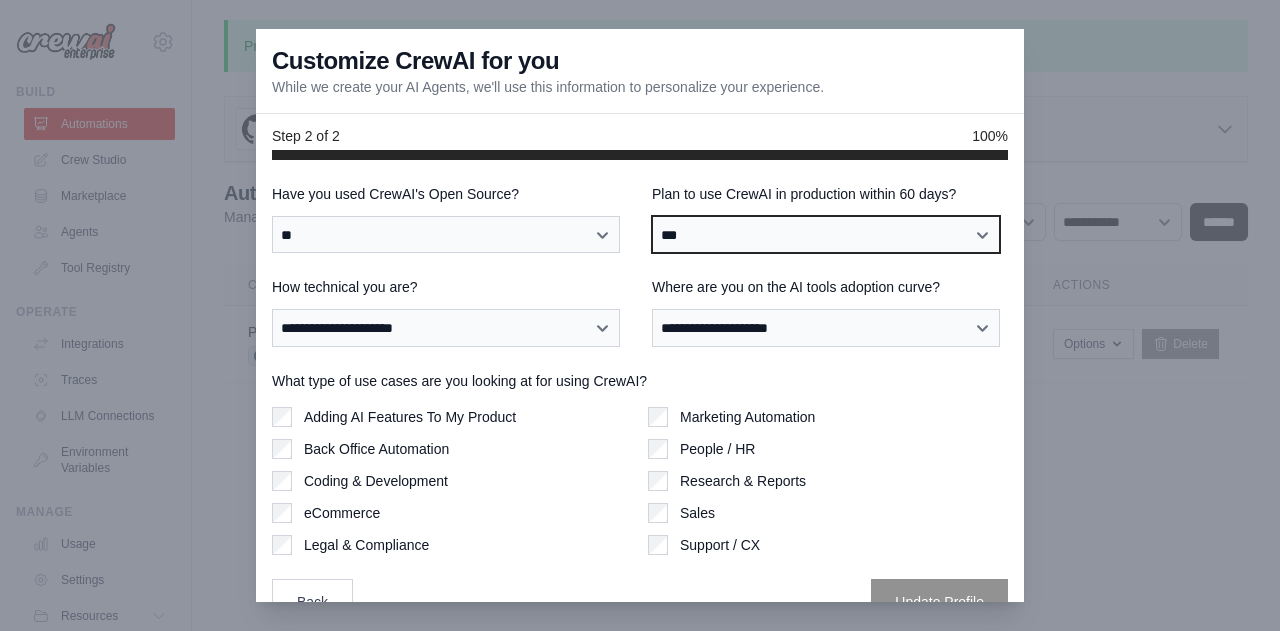 click on "**********" at bounding box center [826, 234] 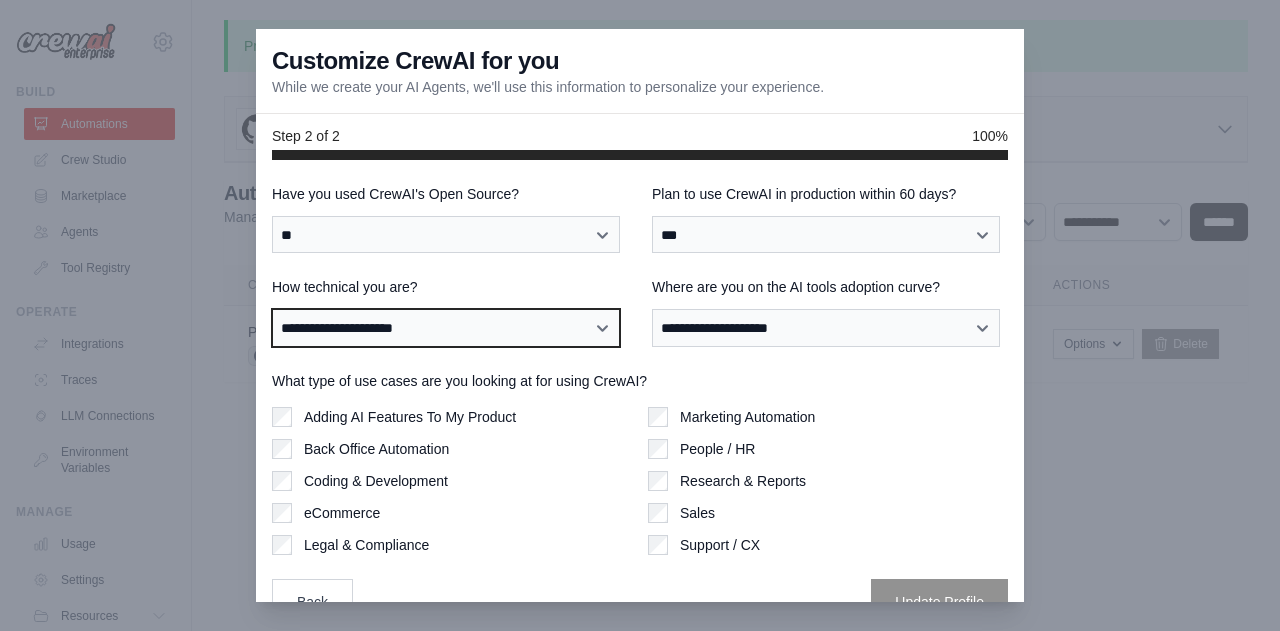 click on "**********" at bounding box center (446, 327) 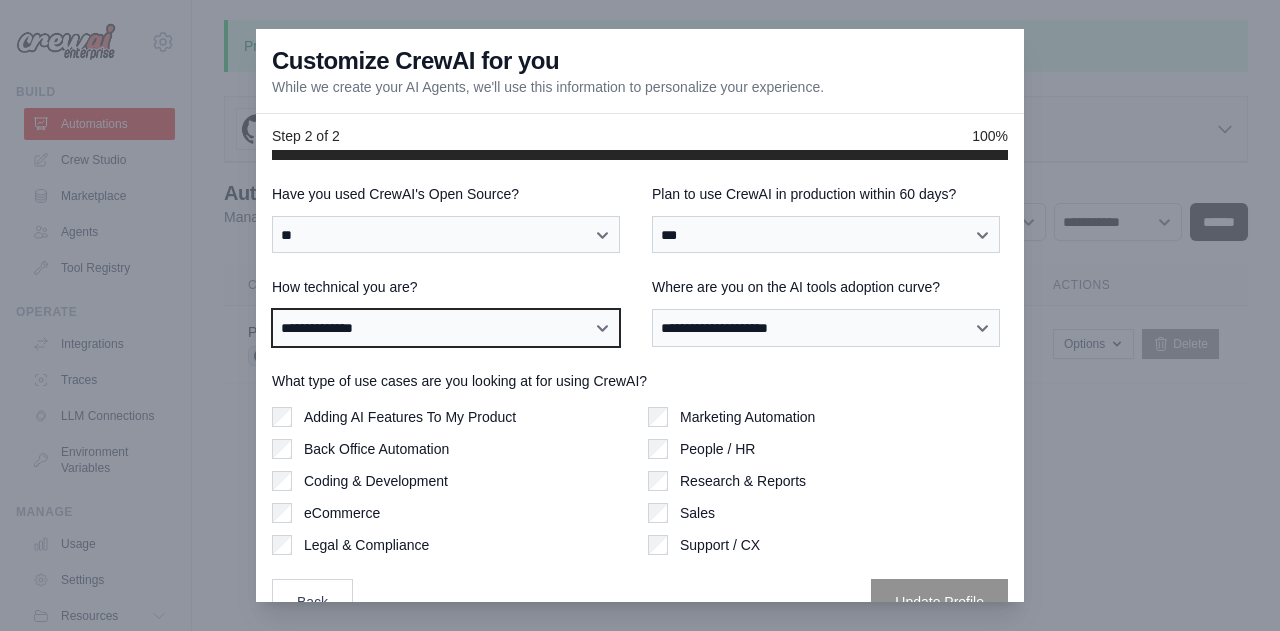 click on "**********" at bounding box center (446, 327) 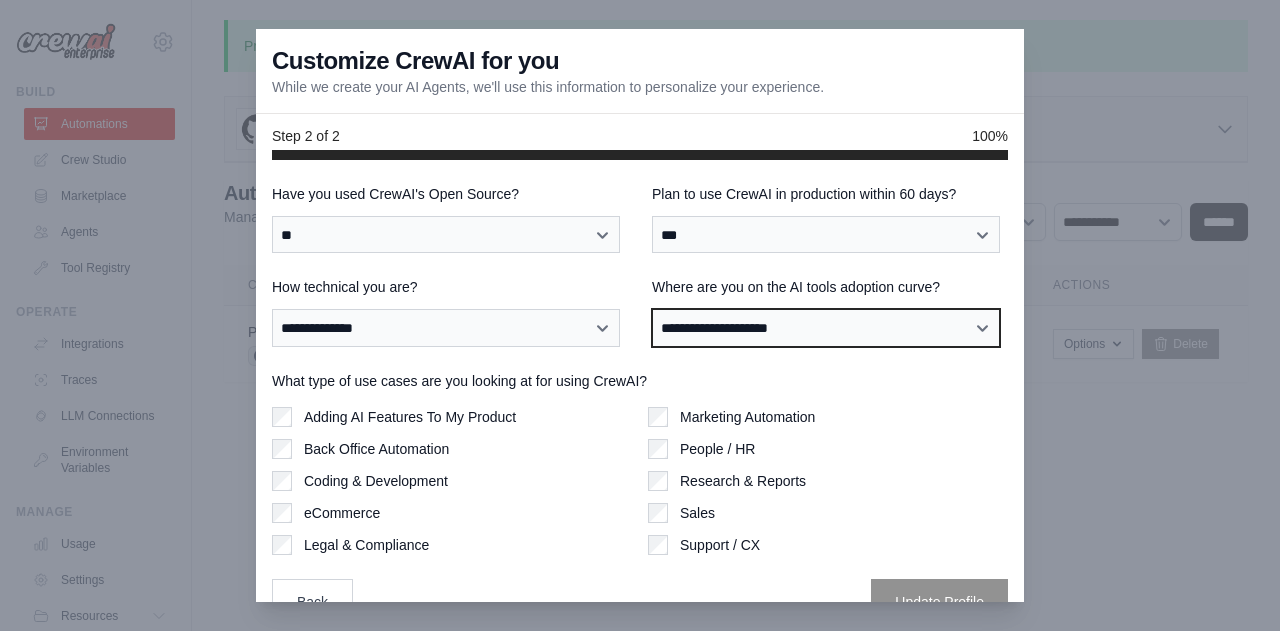 click on "**********" at bounding box center (826, 327) 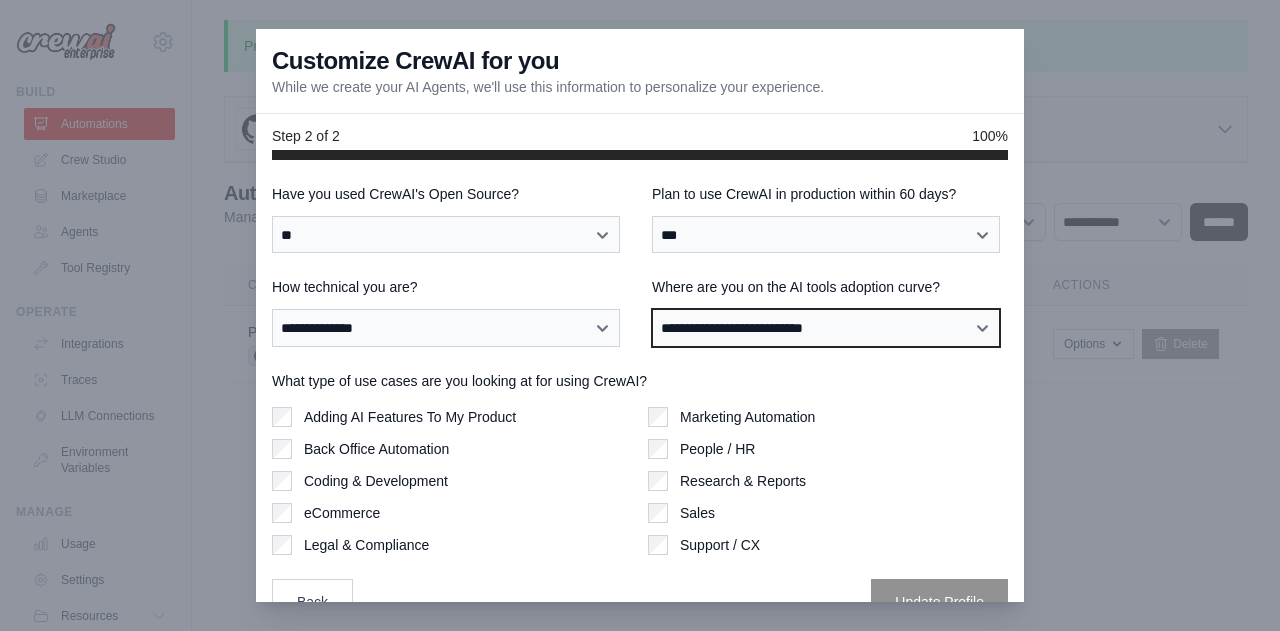 click on "**********" at bounding box center (826, 327) 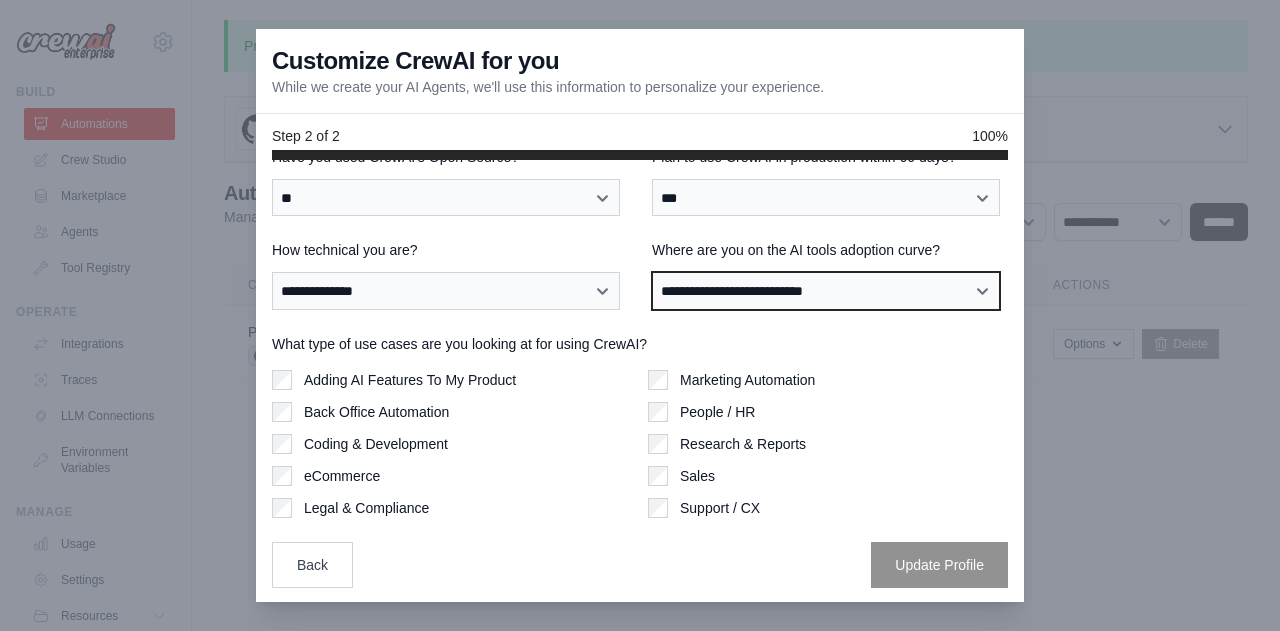 scroll, scrollTop: 38, scrollLeft: 0, axis: vertical 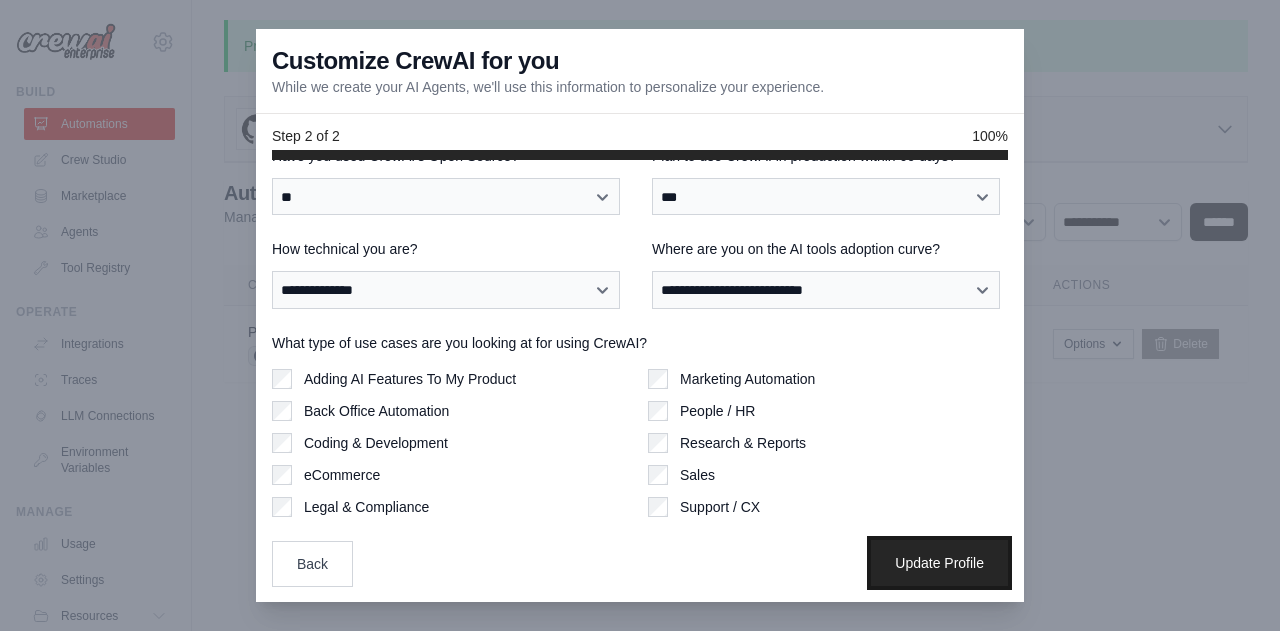 click on "Update Profile" at bounding box center [939, 563] 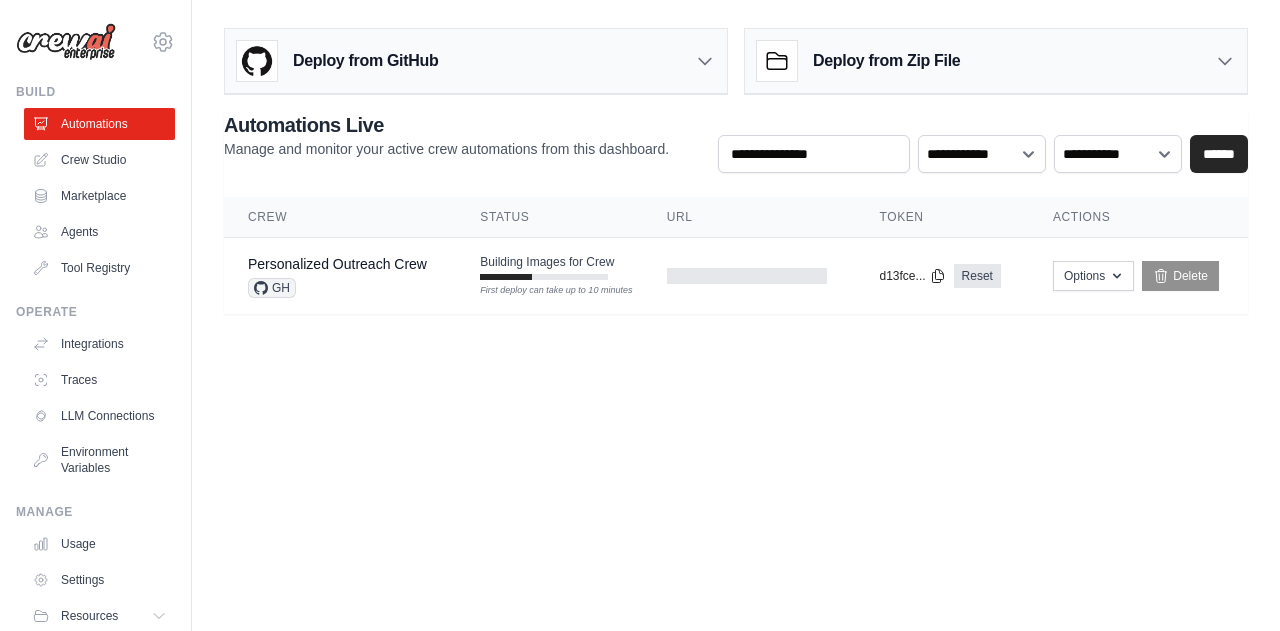 scroll, scrollTop: 0, scrollLeft: 0, axis: both 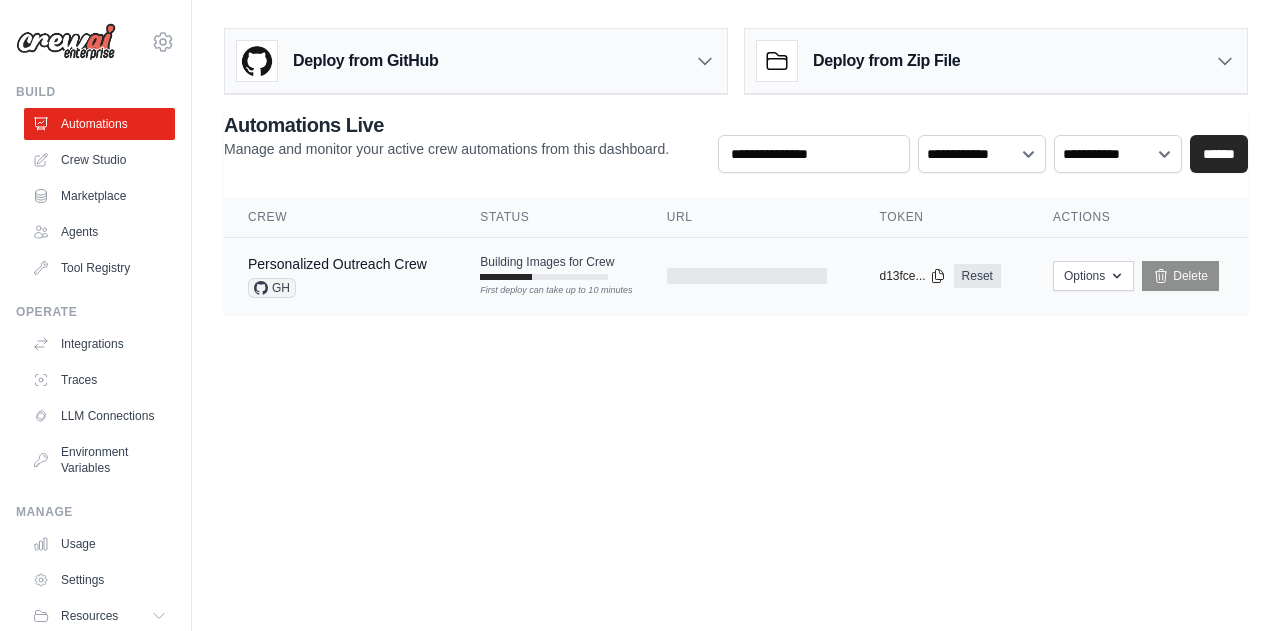 click on "First deploy can take up to 10 minutes" at bounding box center [544, 291] 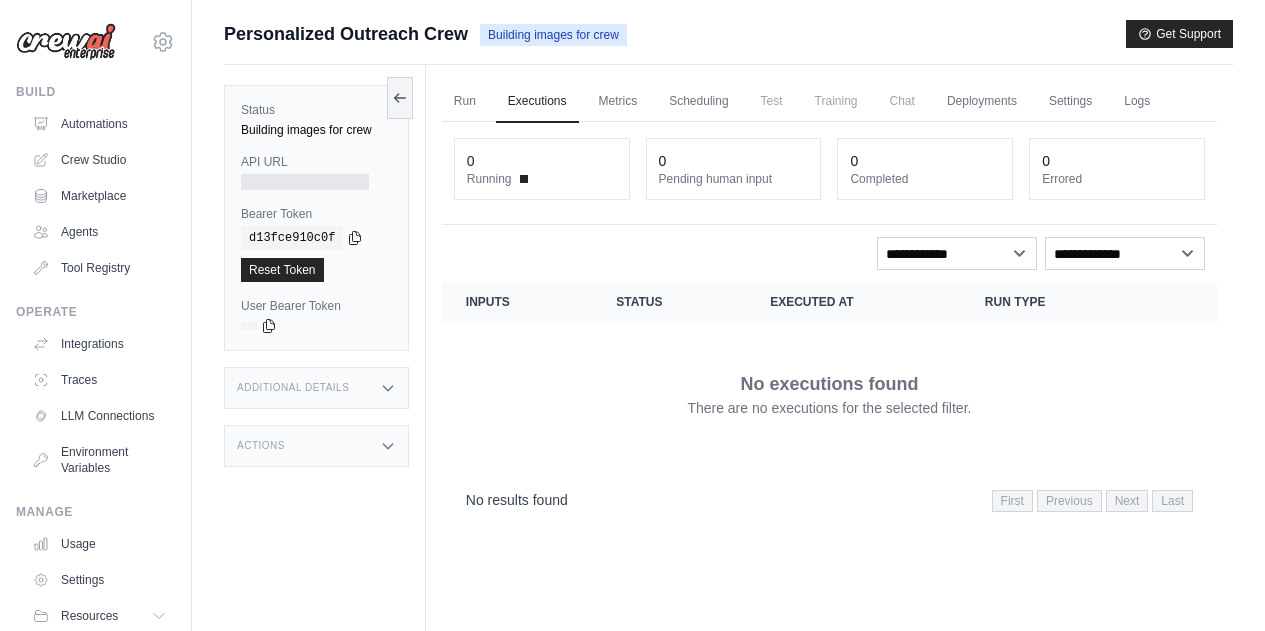 scroll, scrollTop: 0, scrollLeft: 0, axis: both 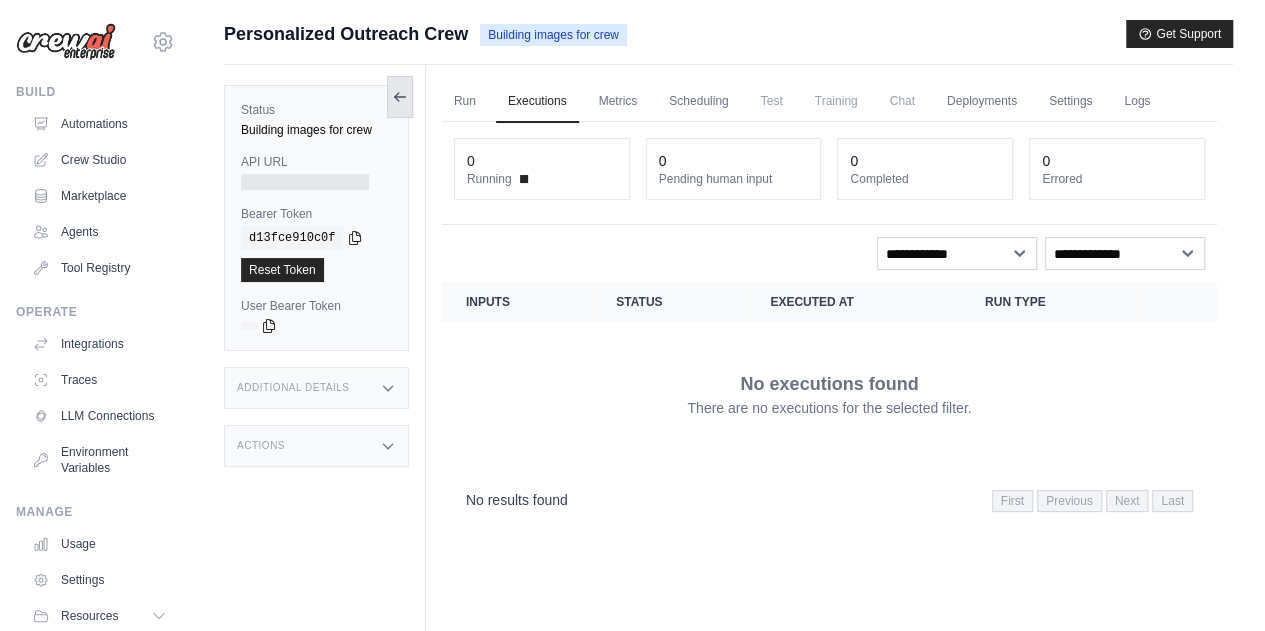 click 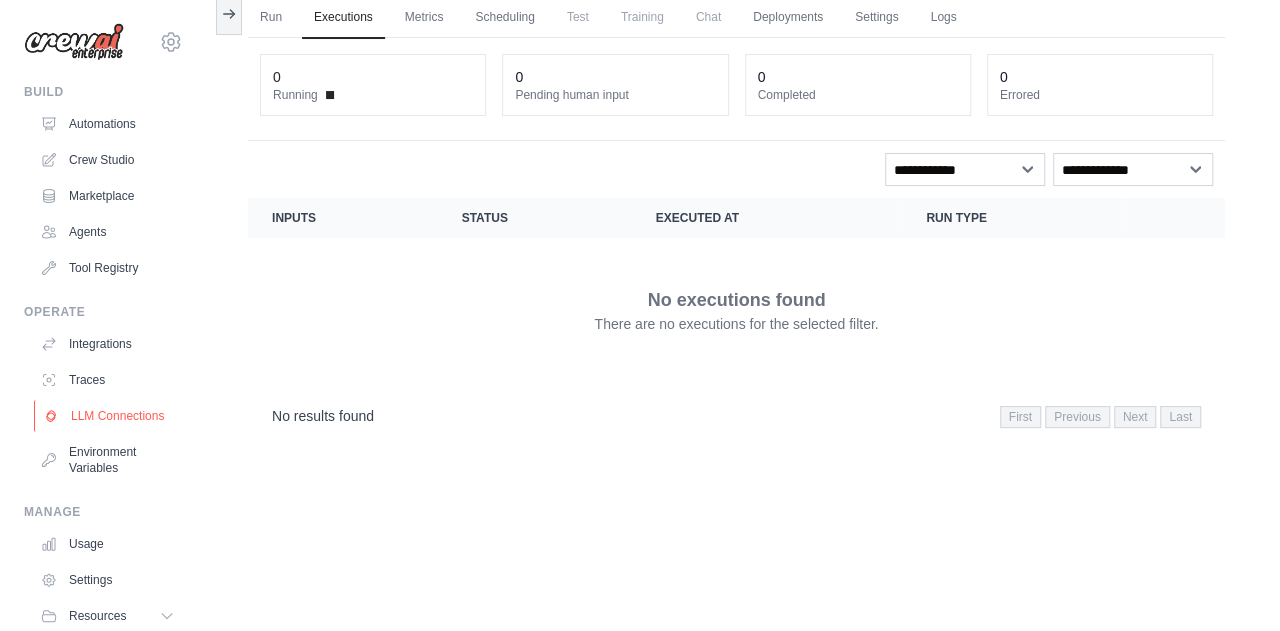 scroll, scrollTop: 0, scrollLeft: 0, axis: both 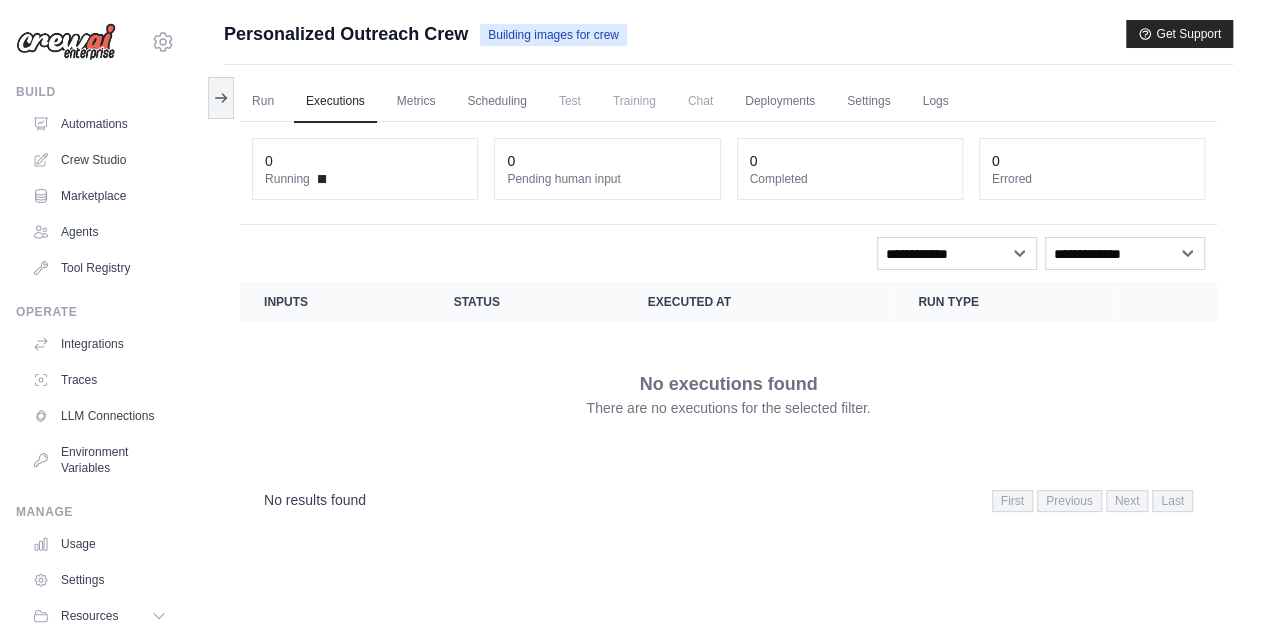 click on "Personalized Outreach Crew" at bounding box center (346, 34) 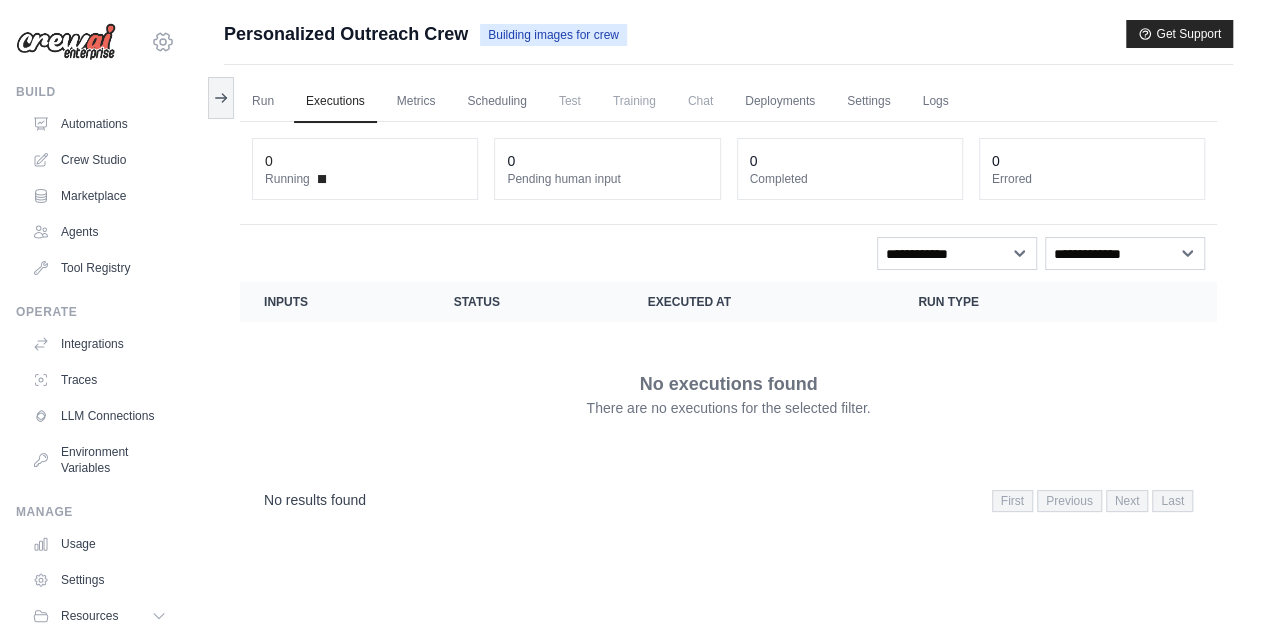 click 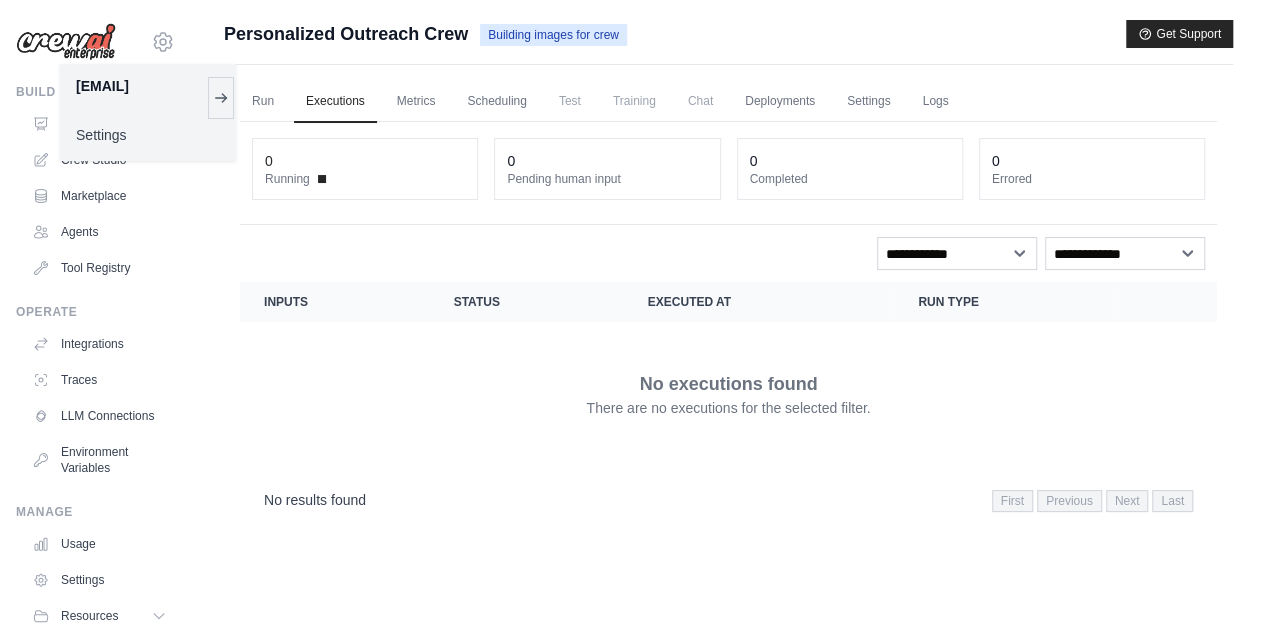 click at bounding box center [66, 42] 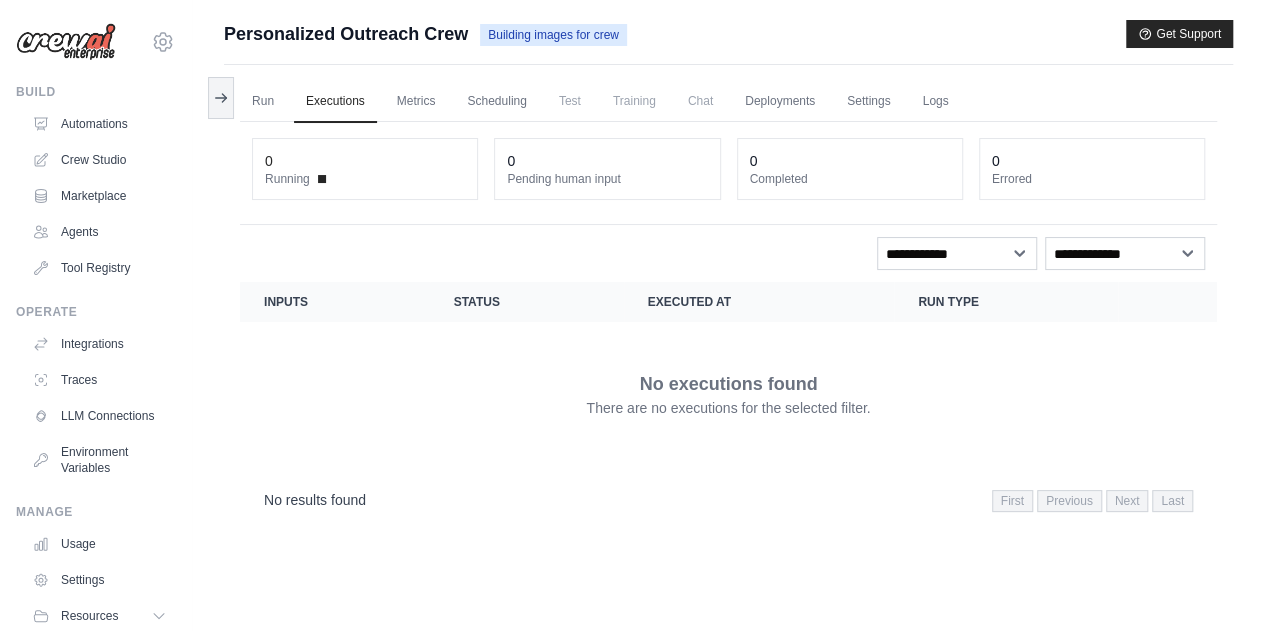 click on "Building images for crew" at bounding box center (553, 35) 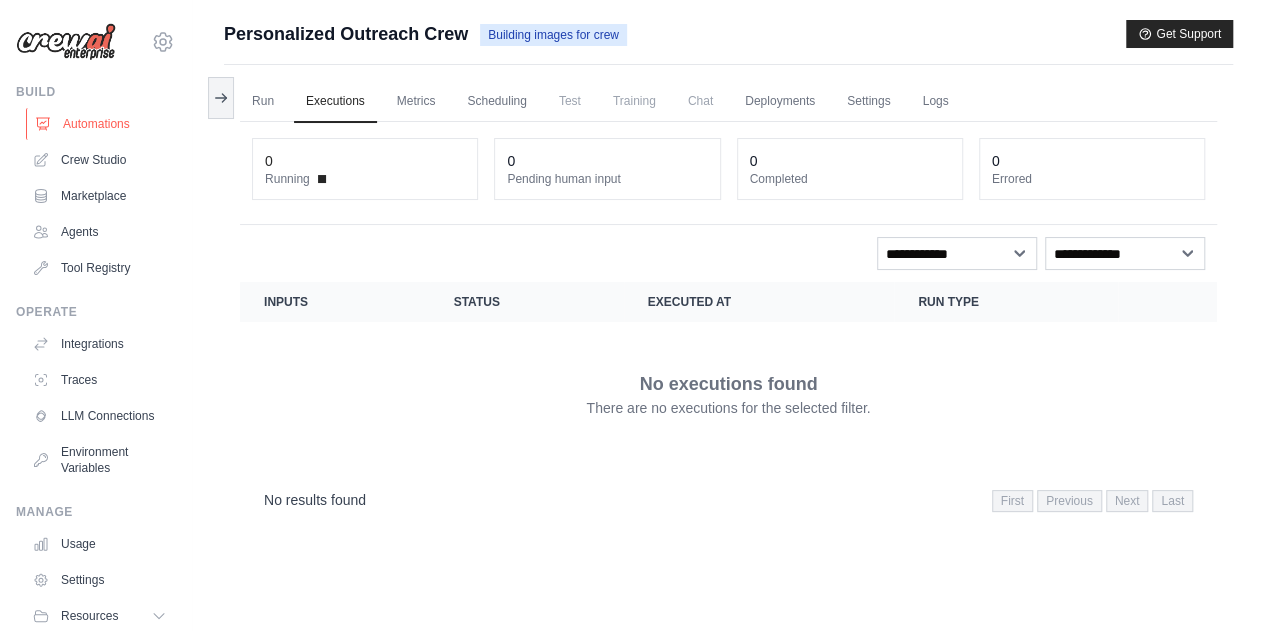 click on "Automations" at bounding box center (101, 124) 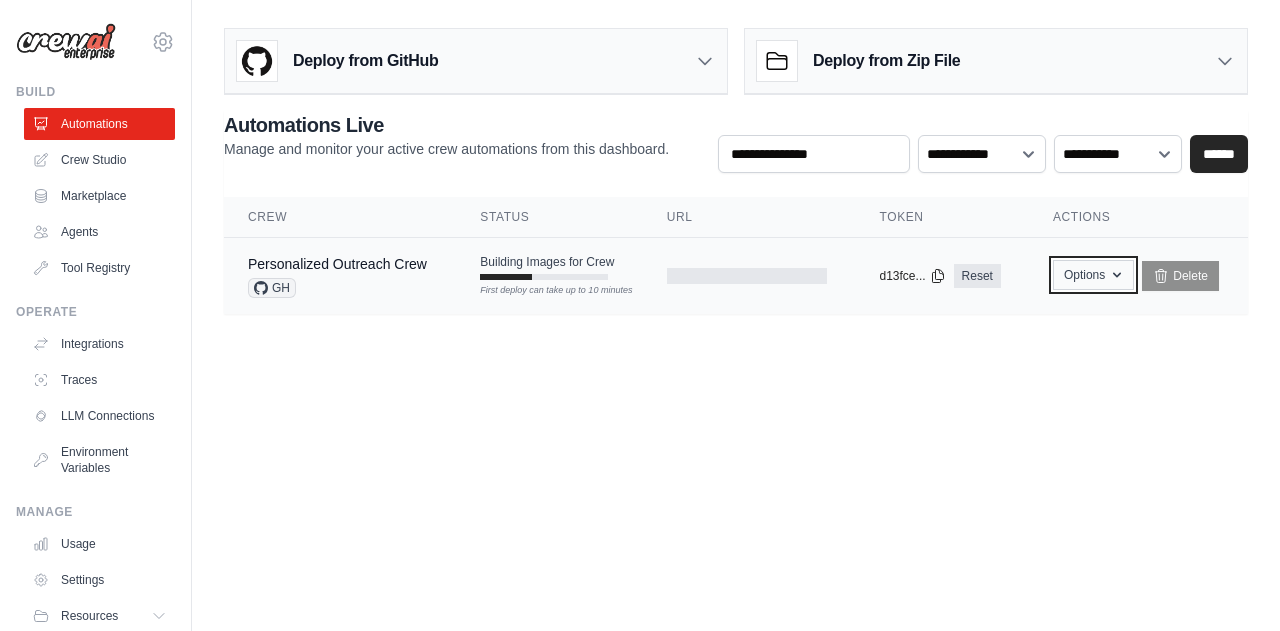 click on "Options" at bounding box center [1093, 275] 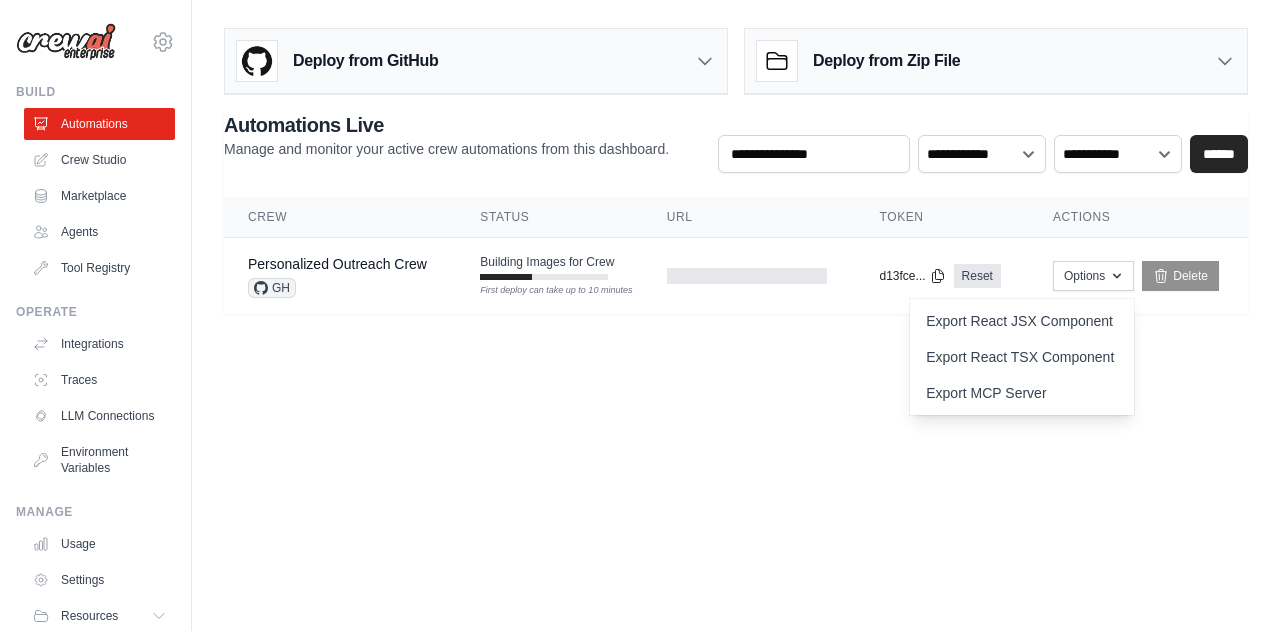 click on "Deploy from GitHub
Deploy your project directly from GitHub. Select a repository and
branch to get started.
Changes will be automatically synchronized with your deployment.
Configure GitHub
Deploy from Zip File
Choose file" at bounding box center (736, 179) 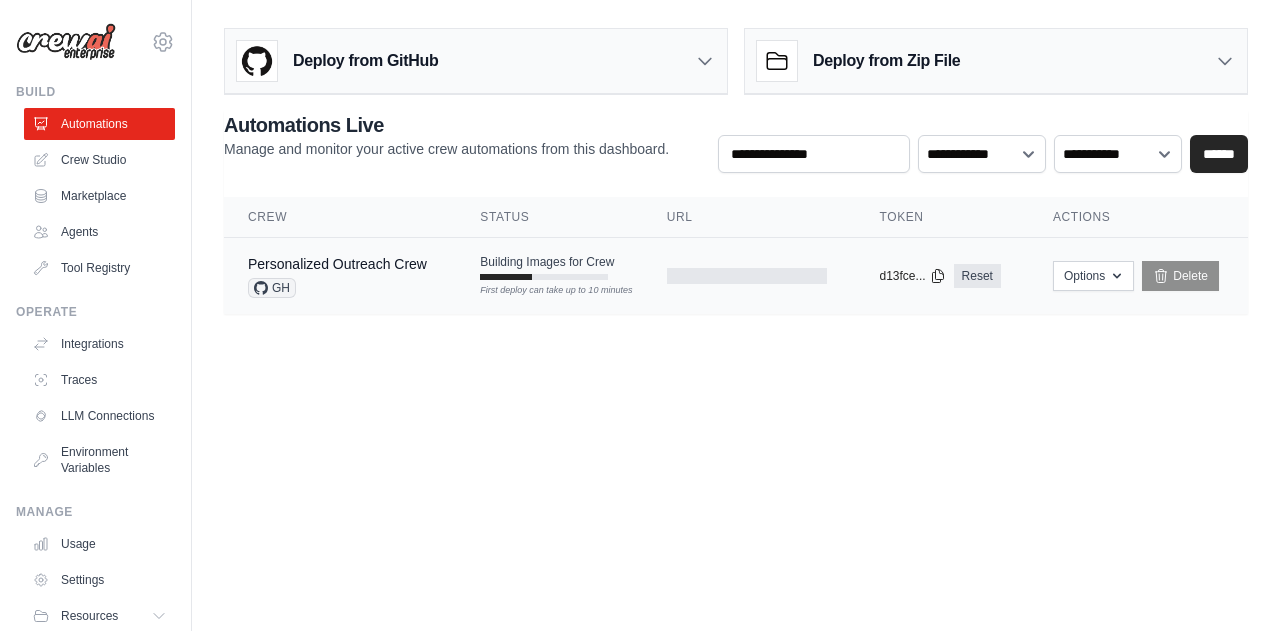 click on "GH" at bounding box center (272, 288) 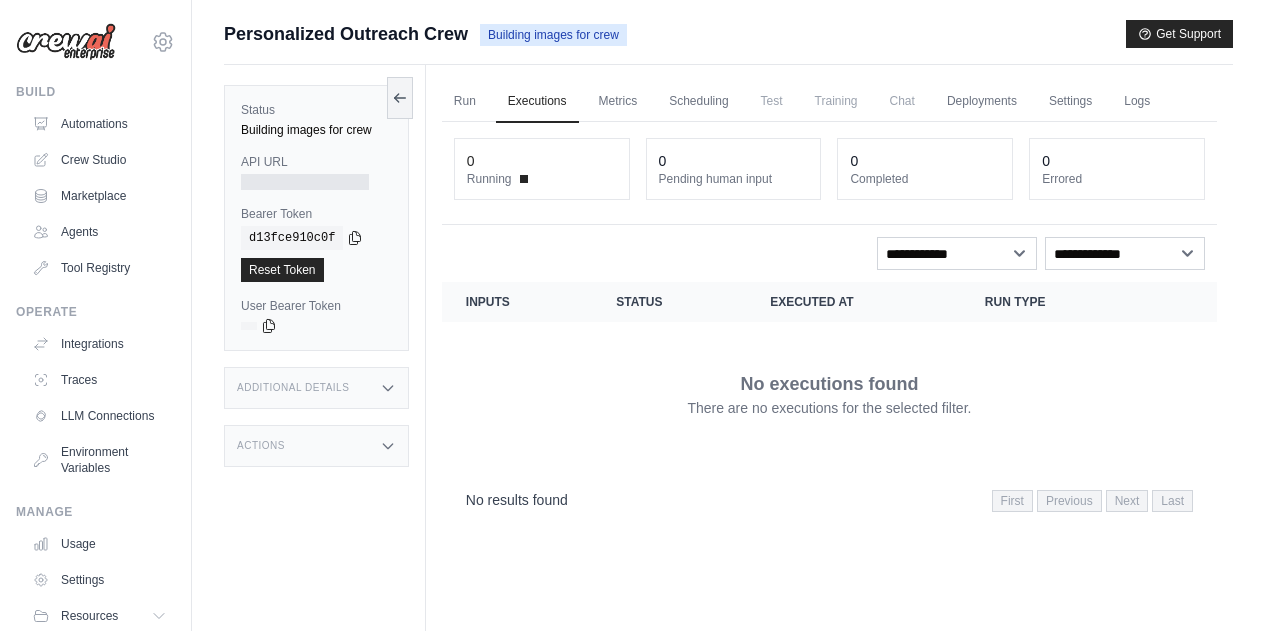 scroll, scrollTop: 0, scrollLeft: 0, axis: both 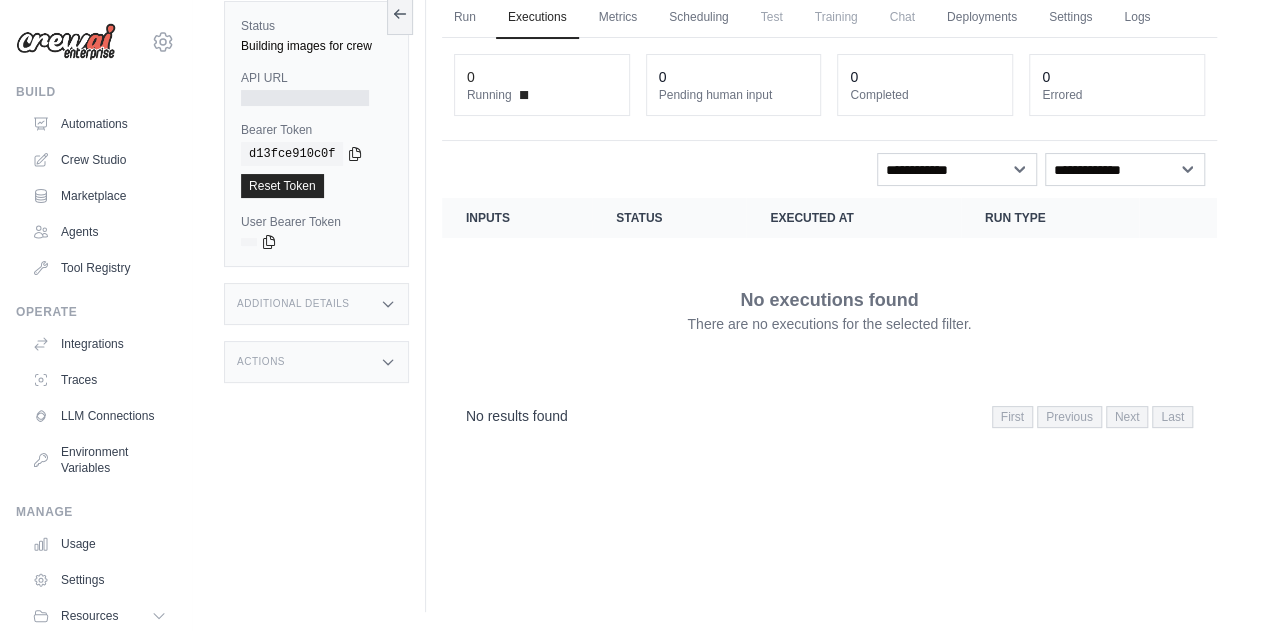 click on "No executions found
There are no executions for the selected filter." at bounding box center (829, 310) 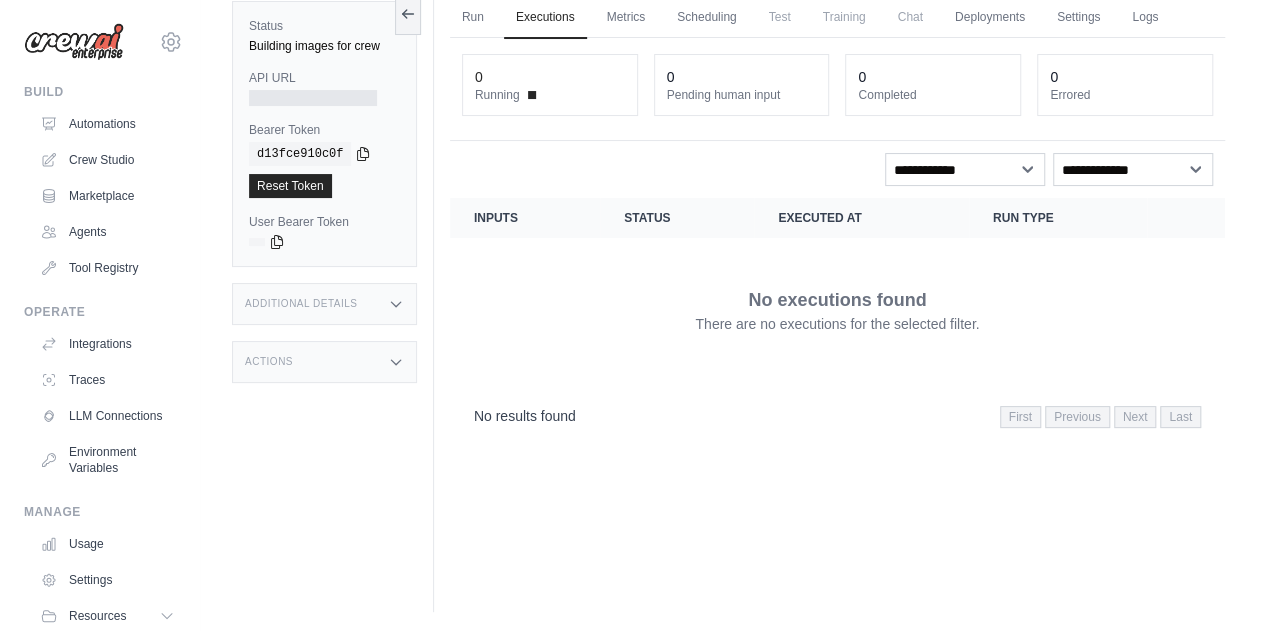 scroll, scrollTop: 0, scrollLeft: 0, axis: both 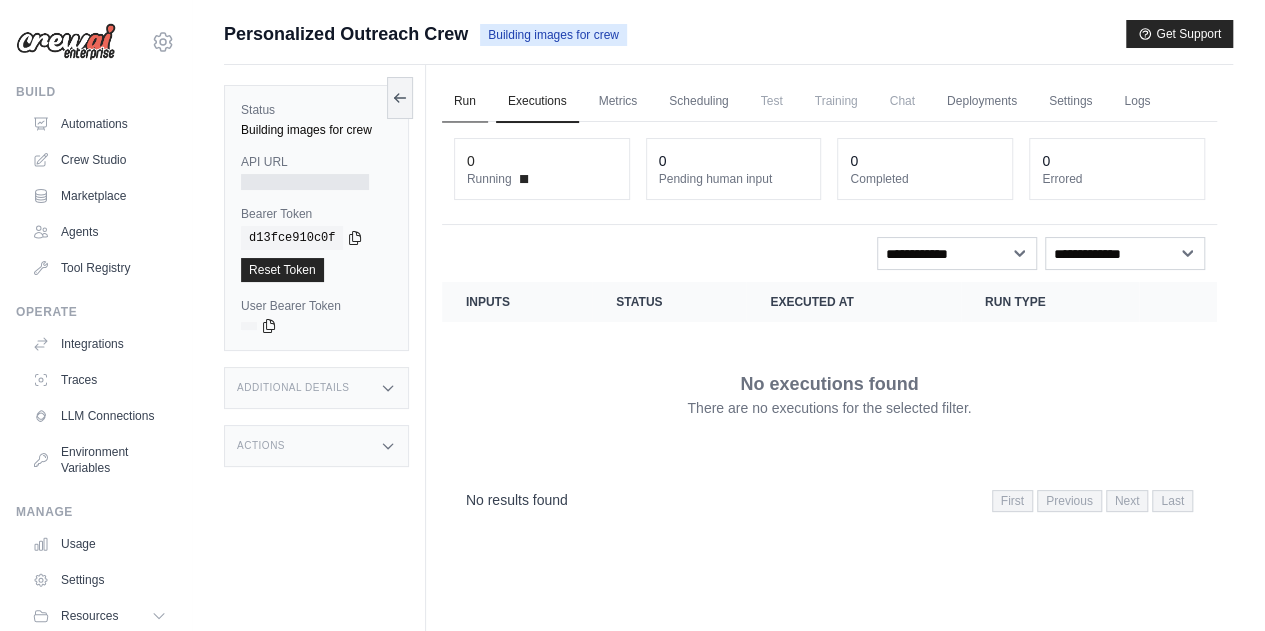 click on "Run" at bounding box center [465, 102] 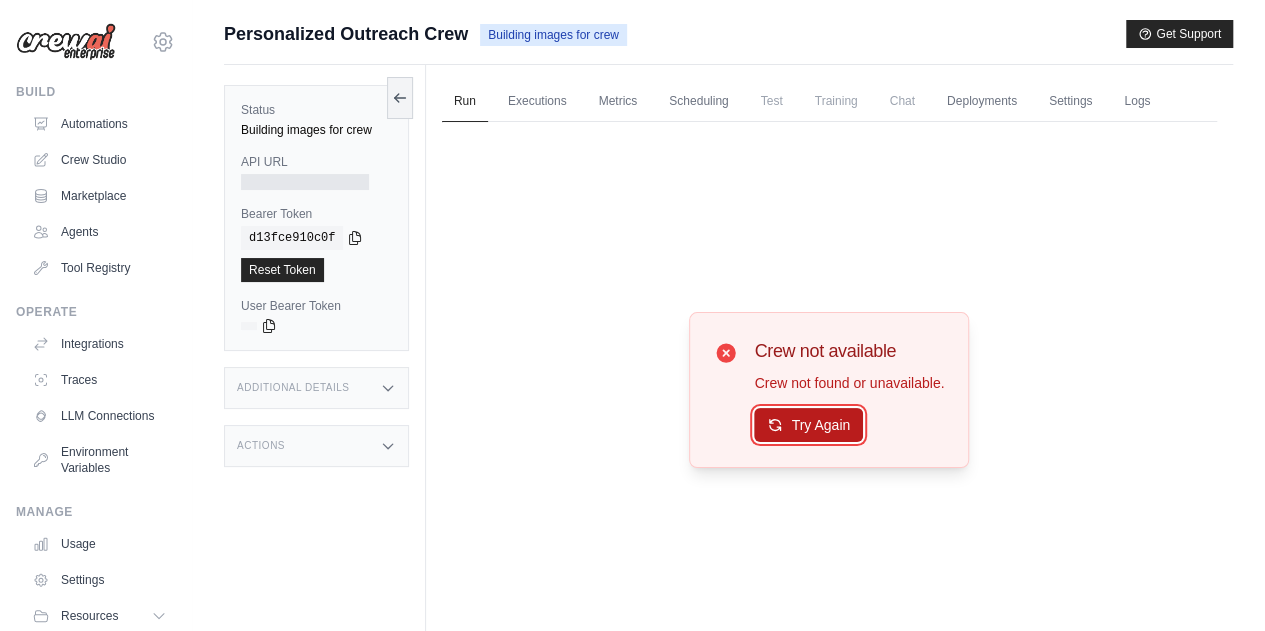 click on "Try Again" at bounding box center (808, 425) 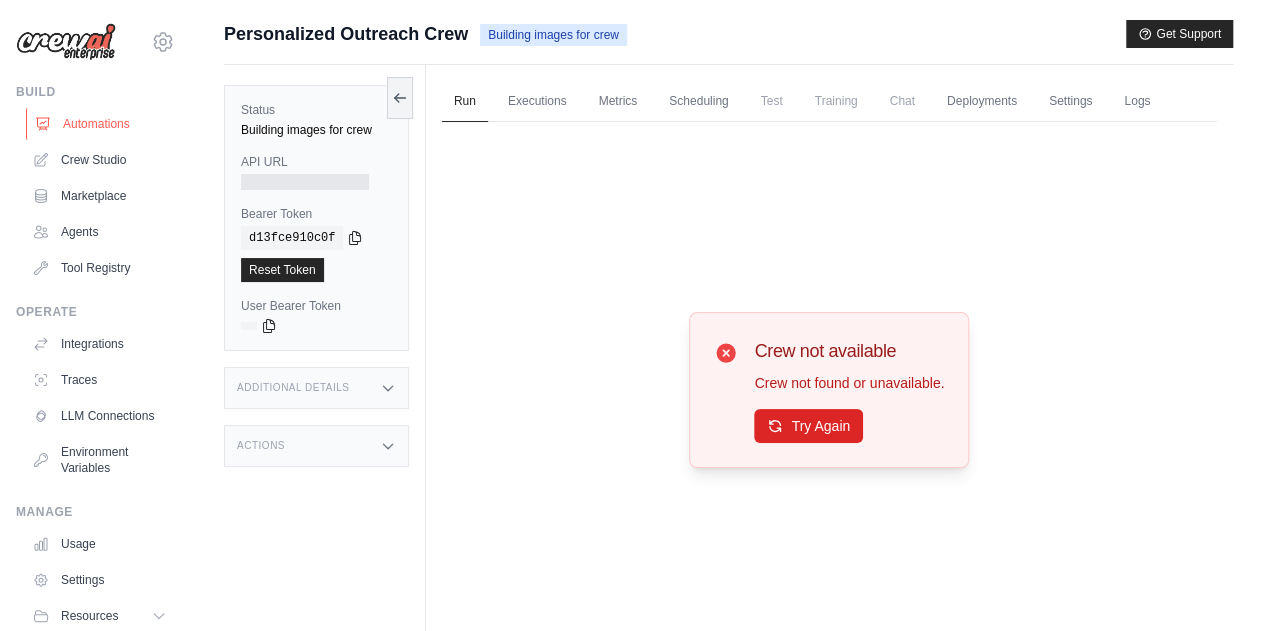 click on "Automations" at bounding box center (101, 124) 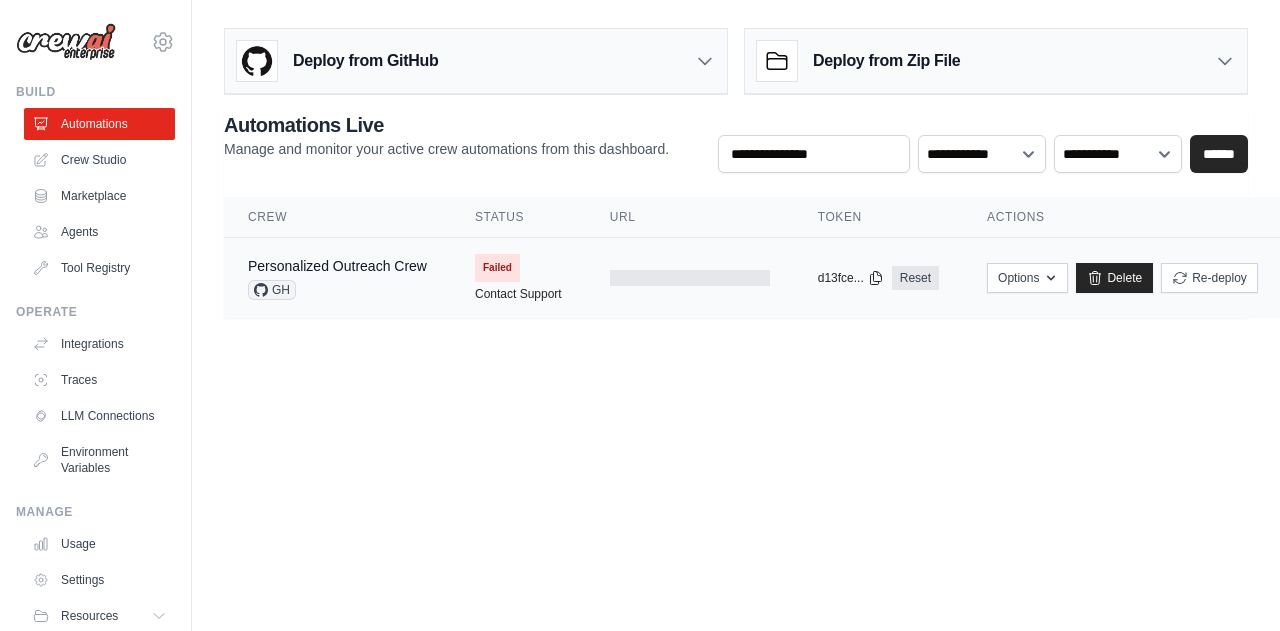 click on "Failed" at bounding box center [497, 268] 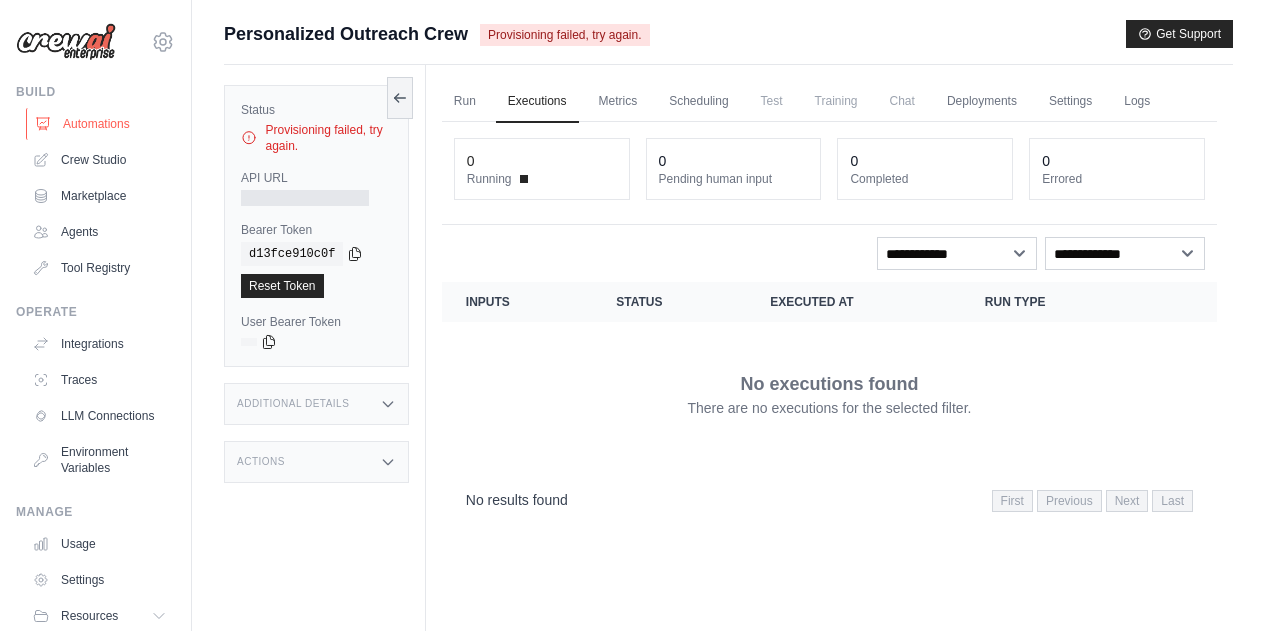 scroll, scrollTop: 0, scrollLeft: 0, axis: both 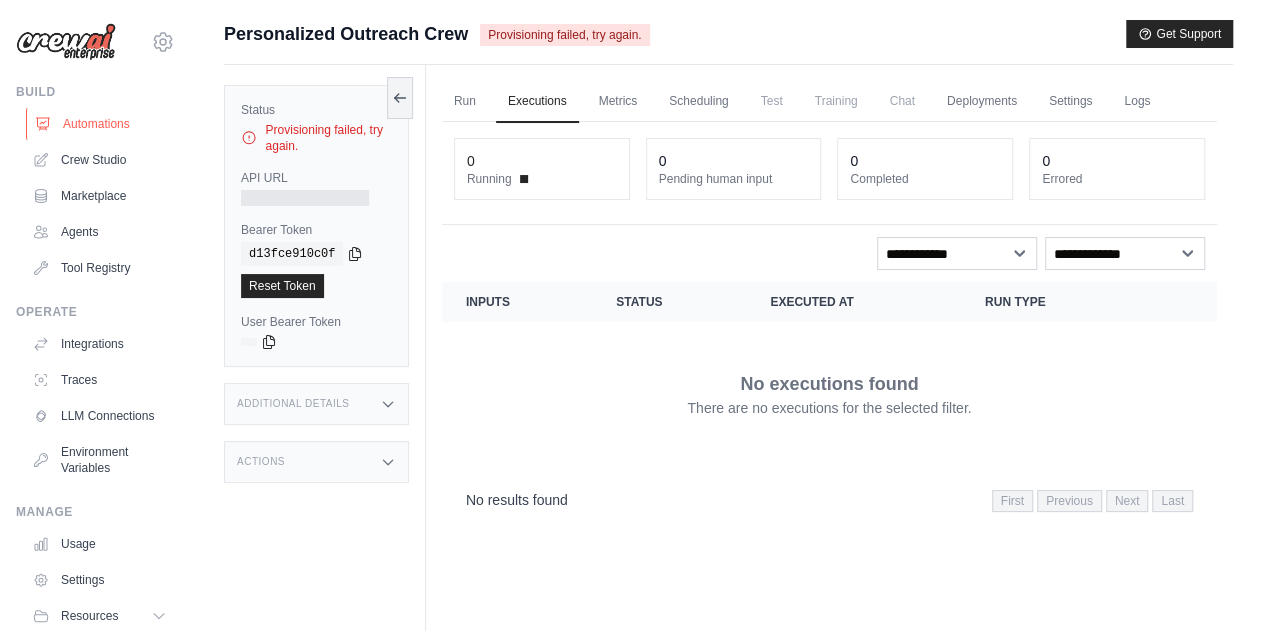 click on "Automations" at bounding box center (101, 124) 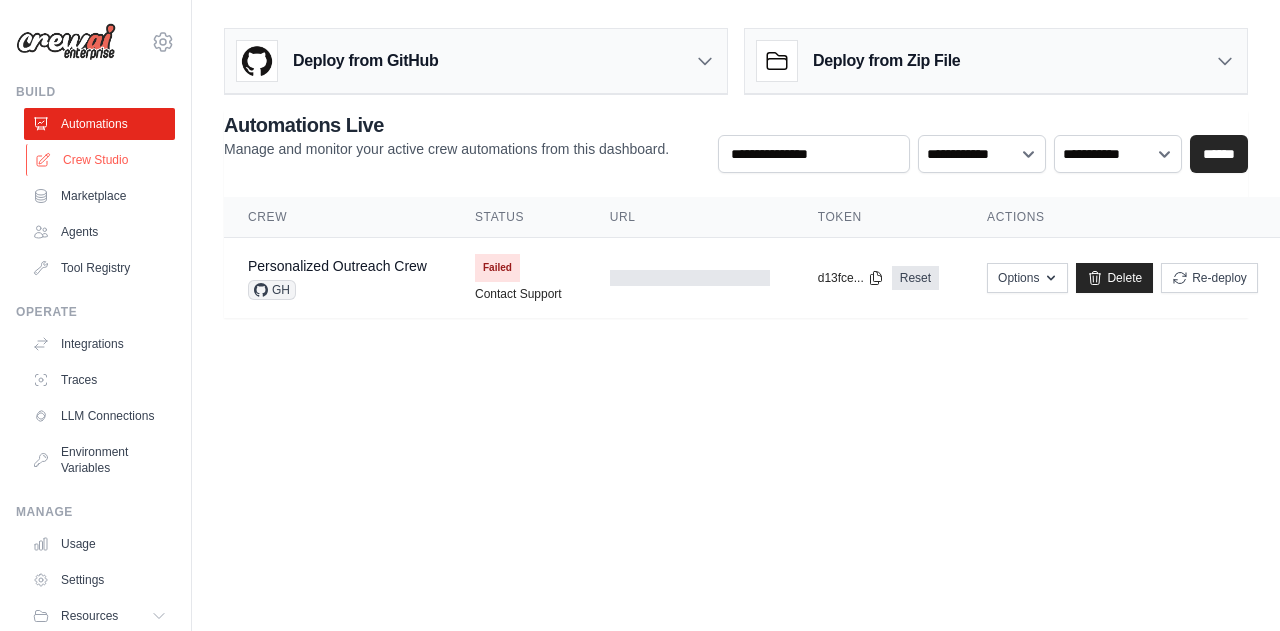 click on "Crew Studio" at bounding box center (101, 160) 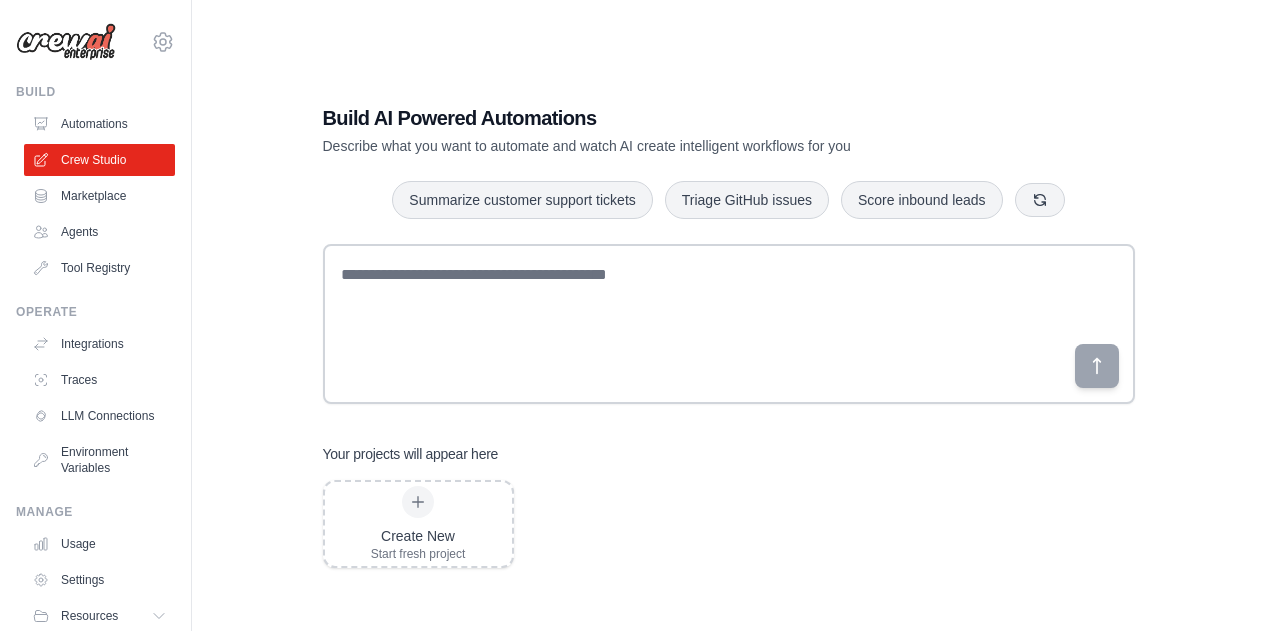 scroll, scrollTop: 0, scrollLeft: 0, axis: both 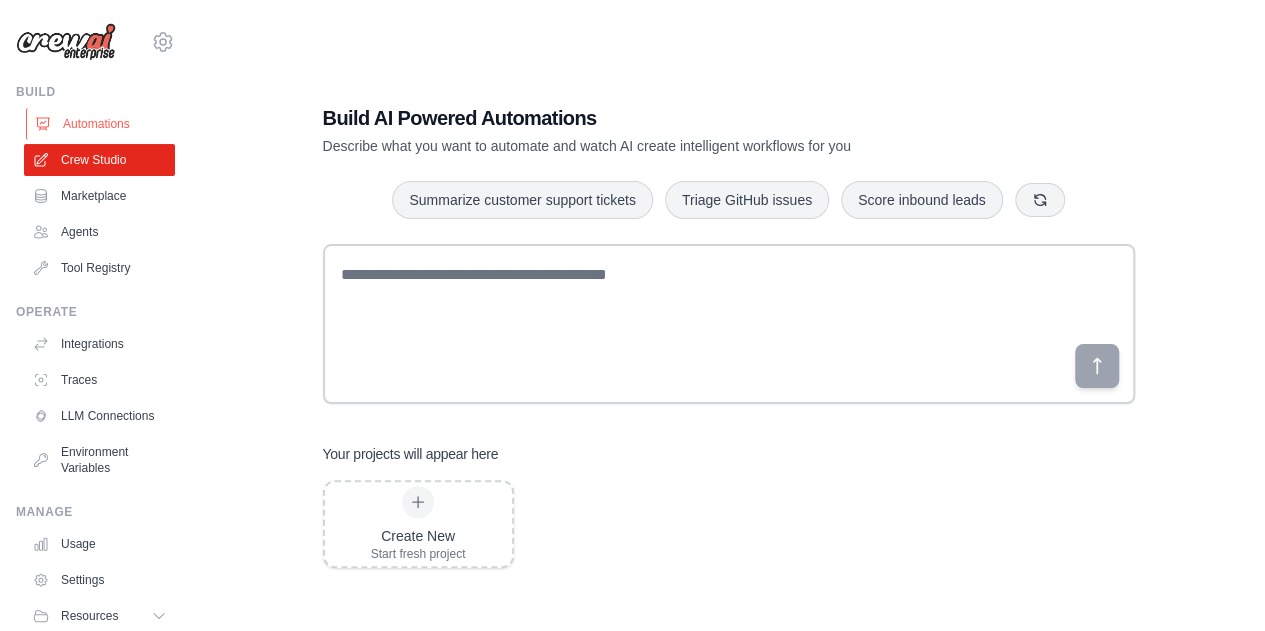 click on "Automations" at bounding box center [101, 124] 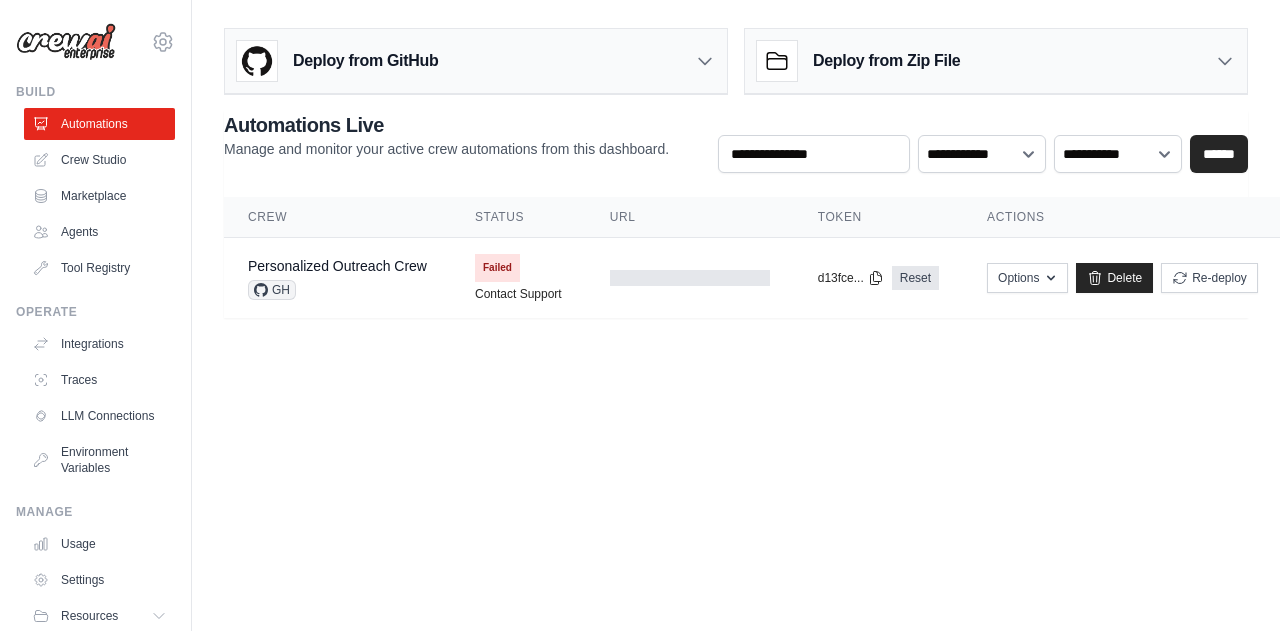 click on "Deploy from GitHub" at bounding box center [476, 61] 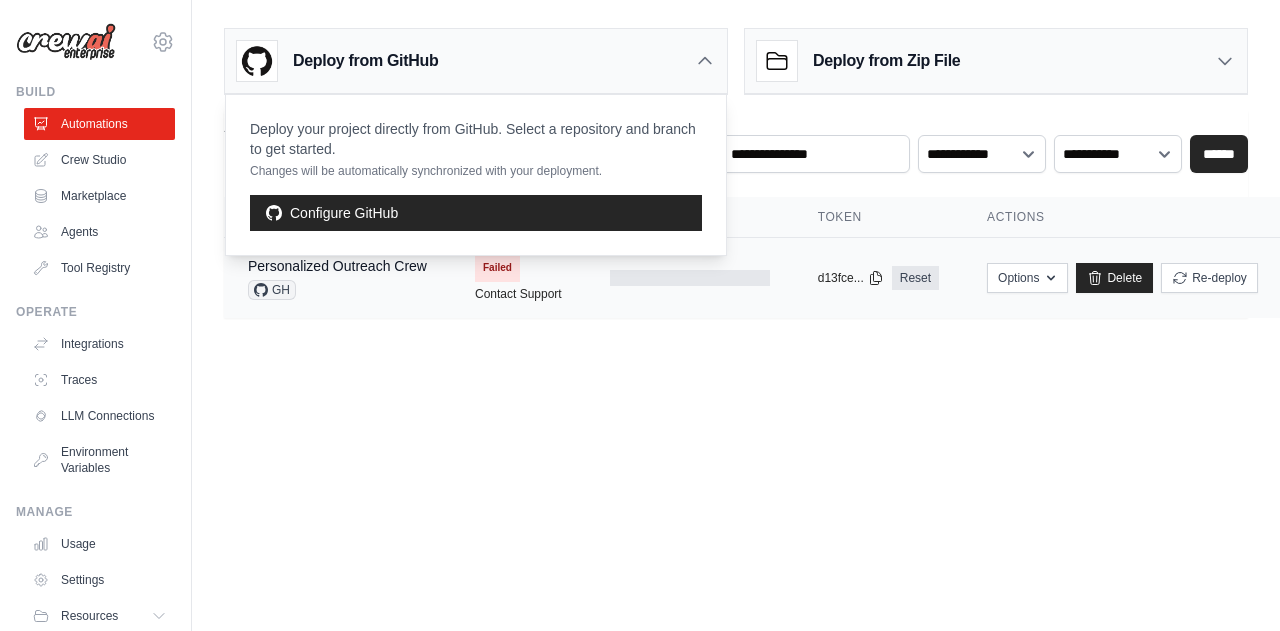 click on "Personalized Outreach Crew
GH" at bounding box center [337, 278] 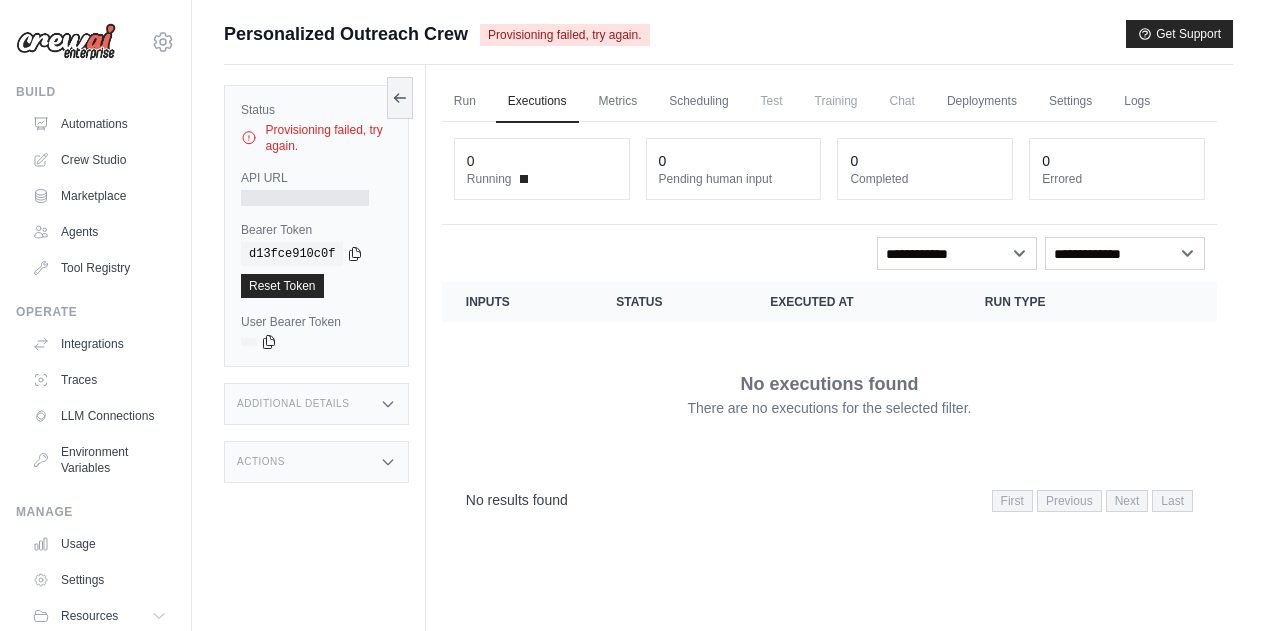 scroll, scrollTop: 0, scrollLeft: 0, axis: both 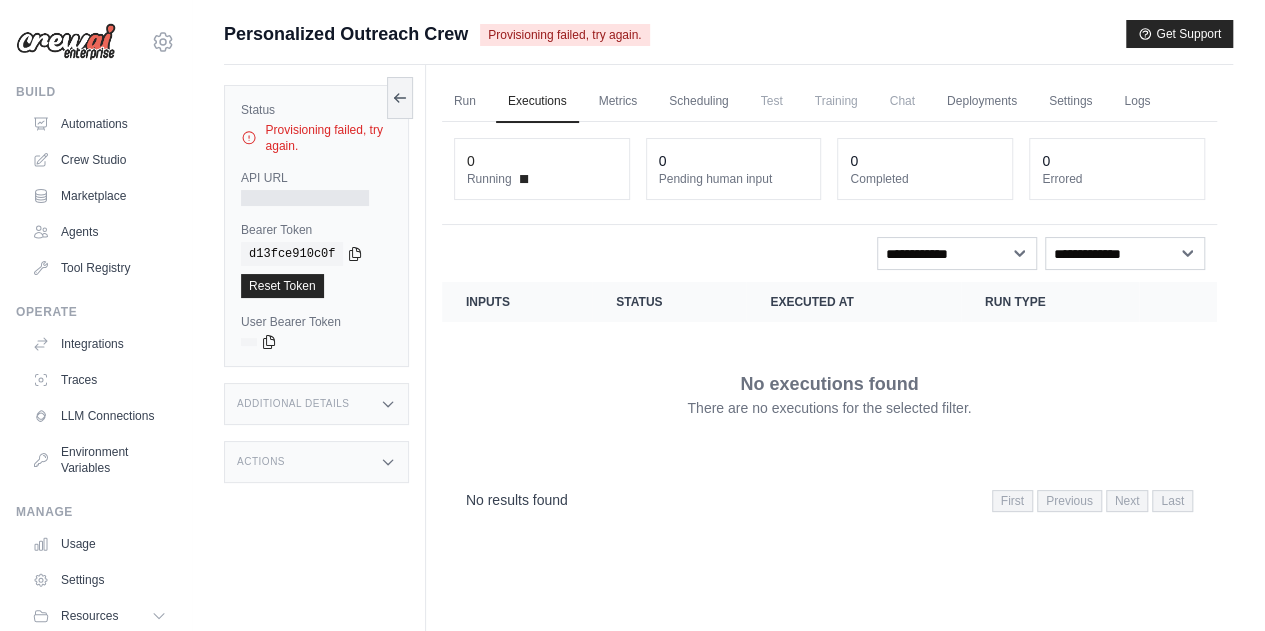 click at bounding box center (66, 42) 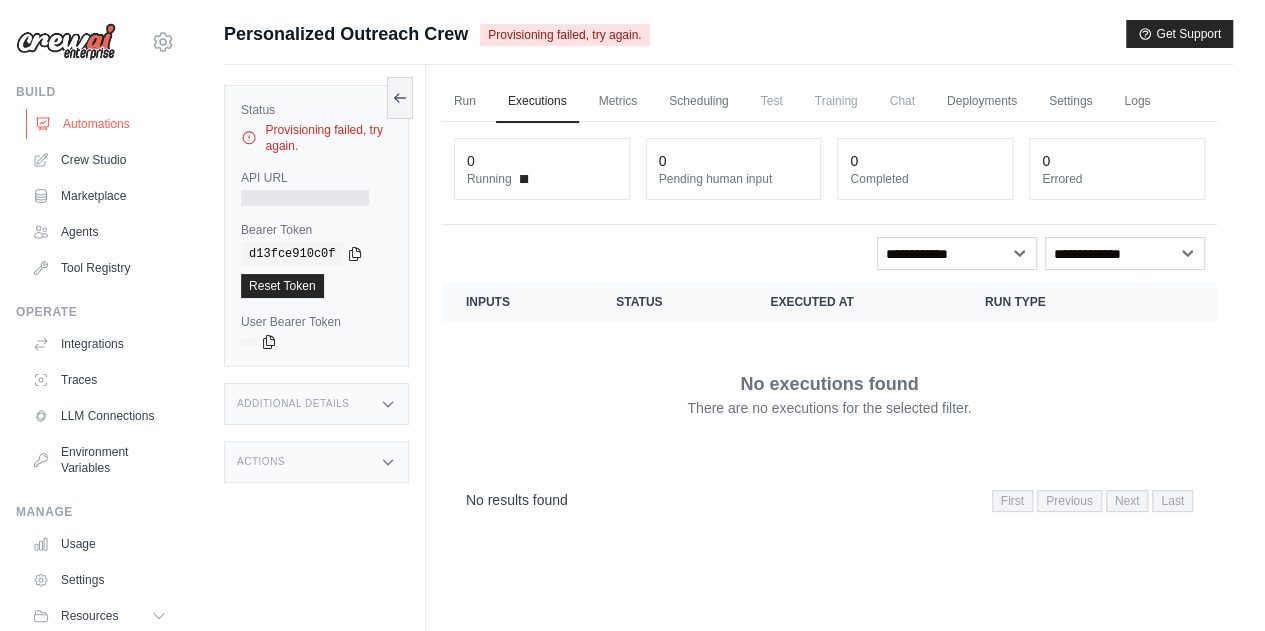 click on "Automations" at bounding box center (101, 124) 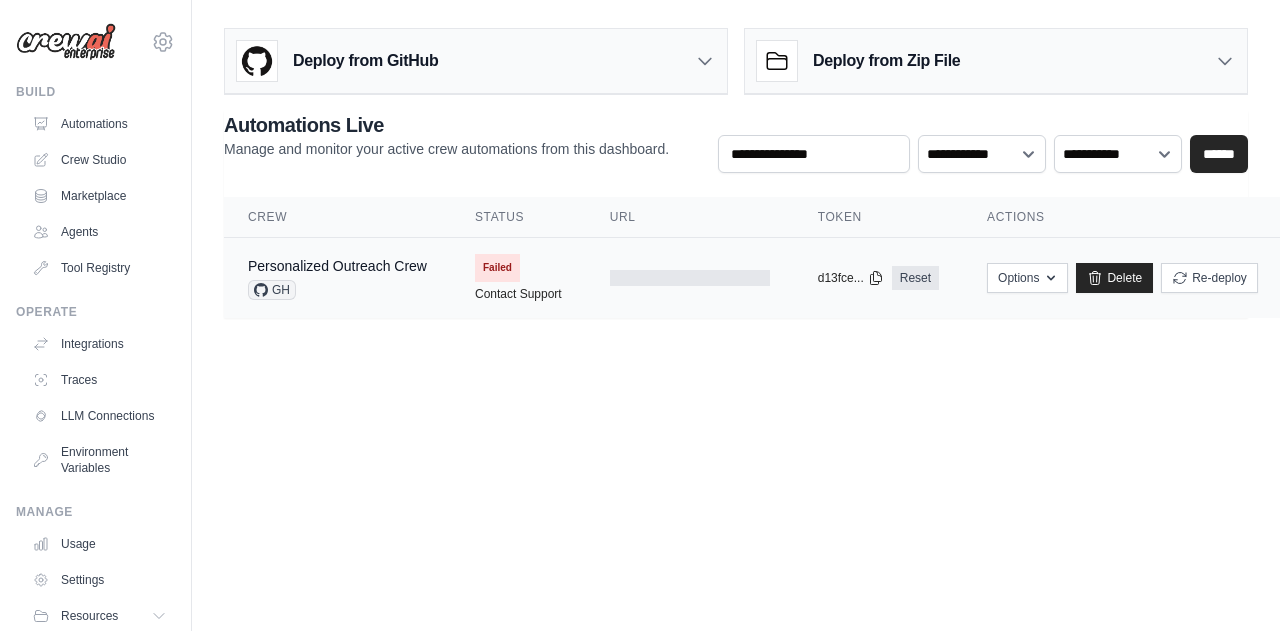 scroll, scrollTop: 0, scrollLeft: 0, axis: both 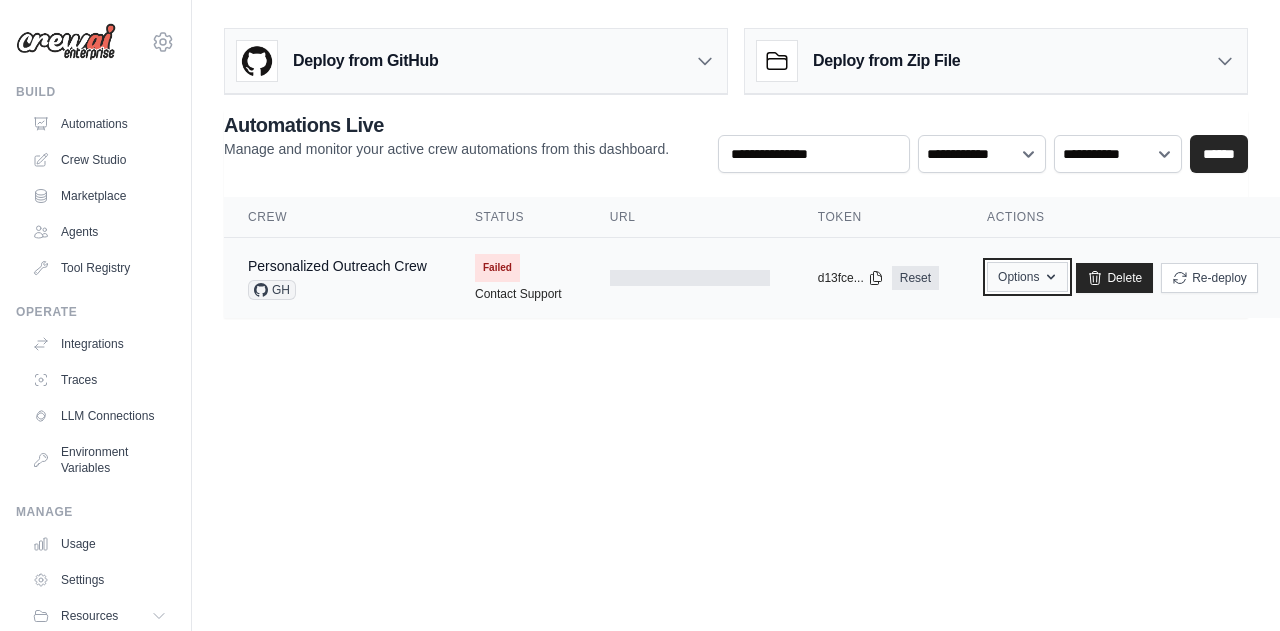 click on "Options" at bounding box center [1027, 277] 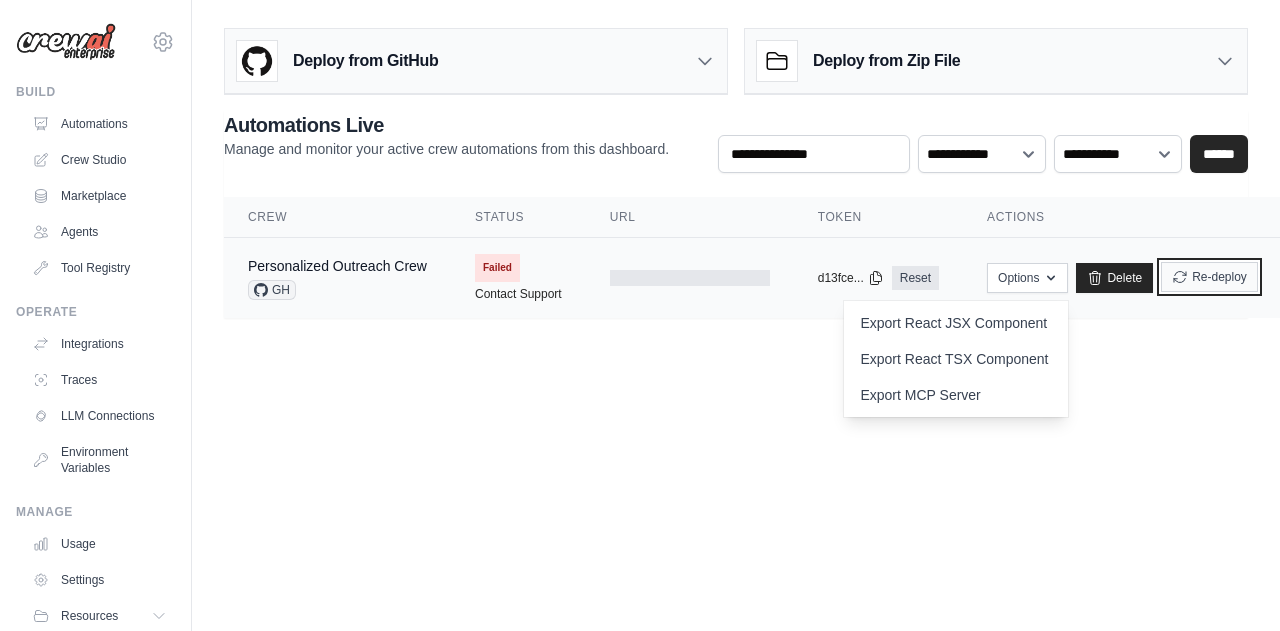 click 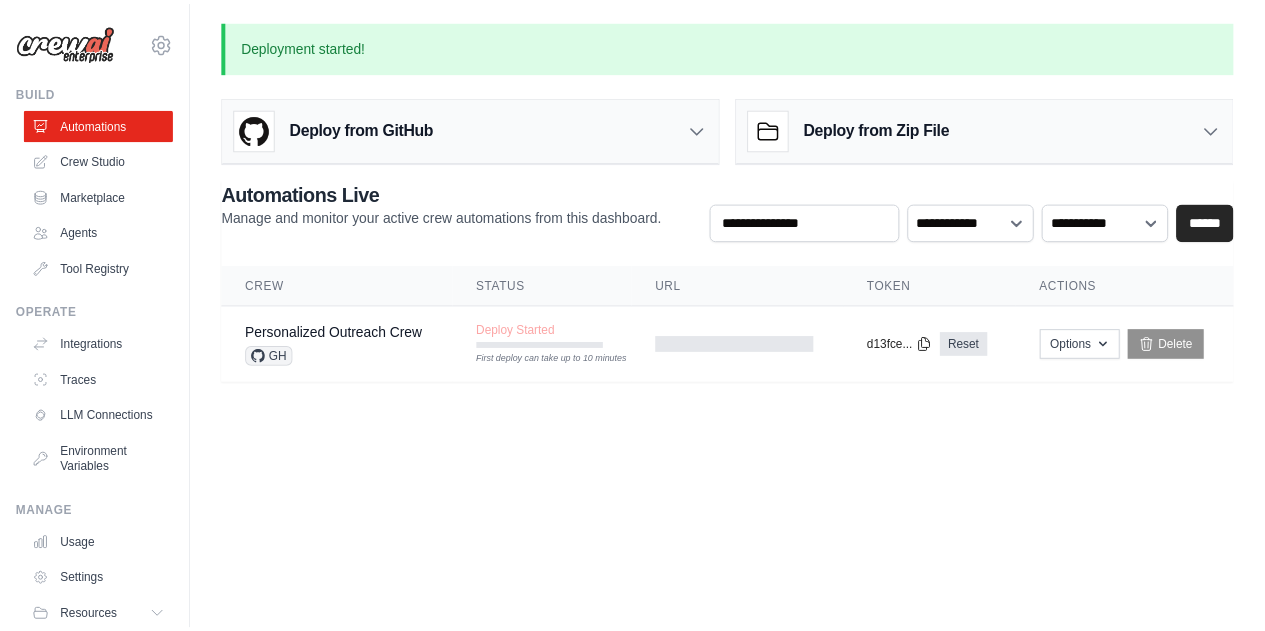 scroll, scrollTop: 86, scrollLeft: 0, axis: vertical 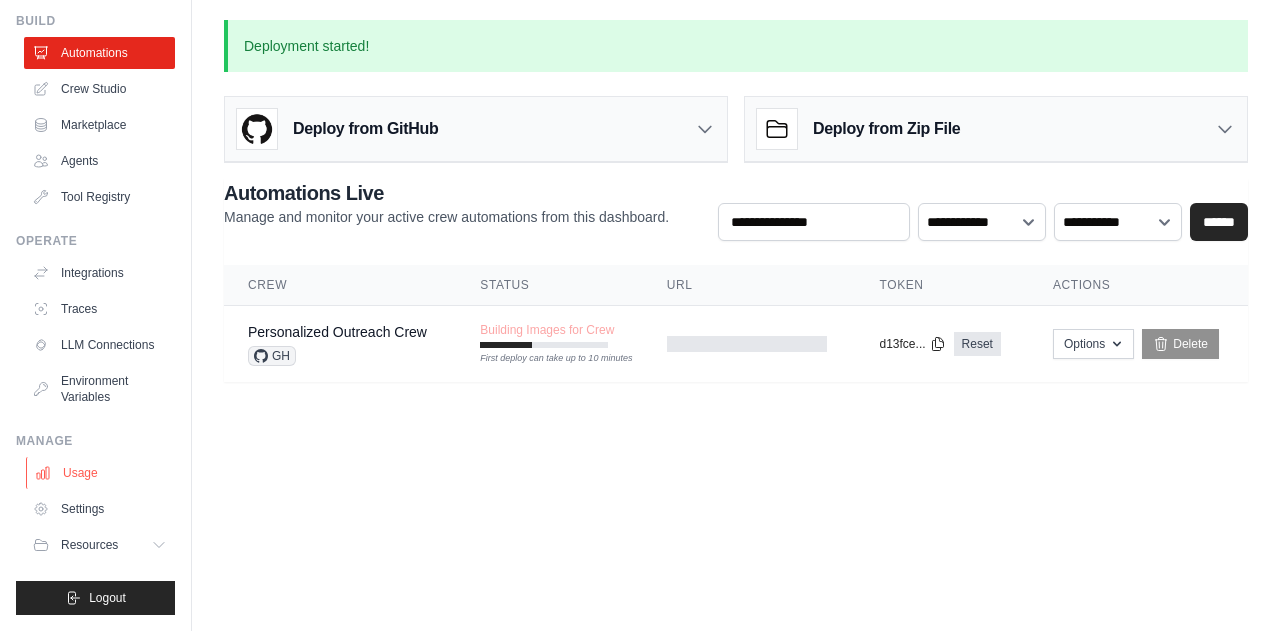click on "Usage" at bounding box center (101, 473) 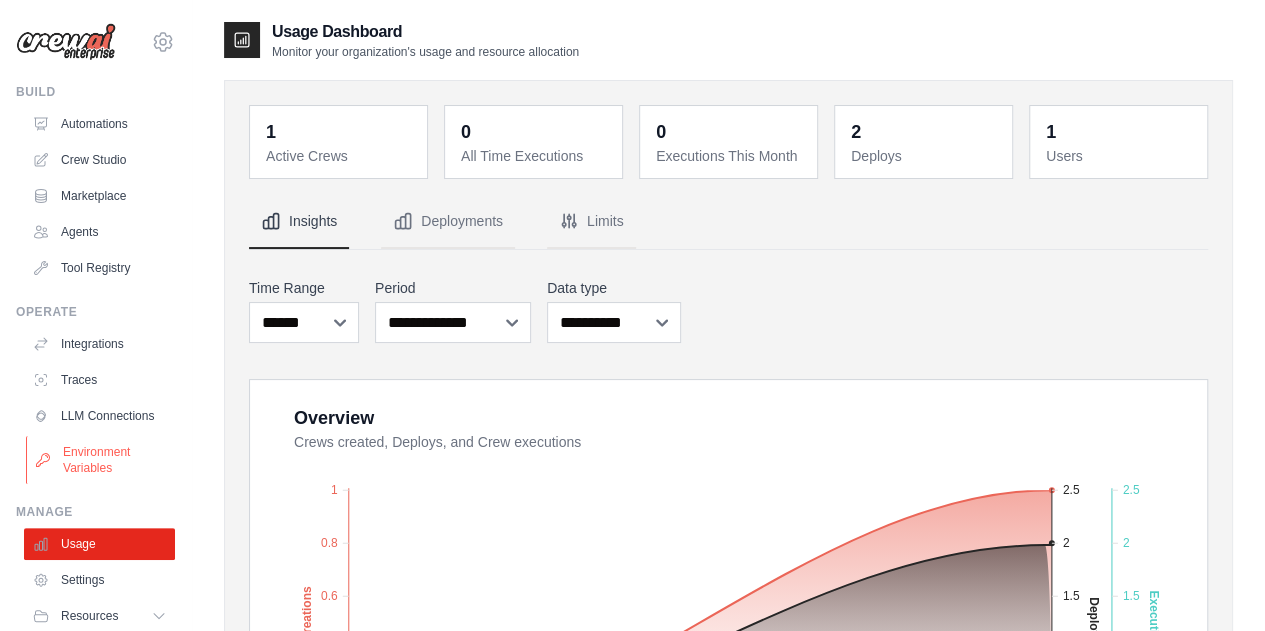 scroll, scrollTop: 86, scrollLeft: 0, axis: vertical 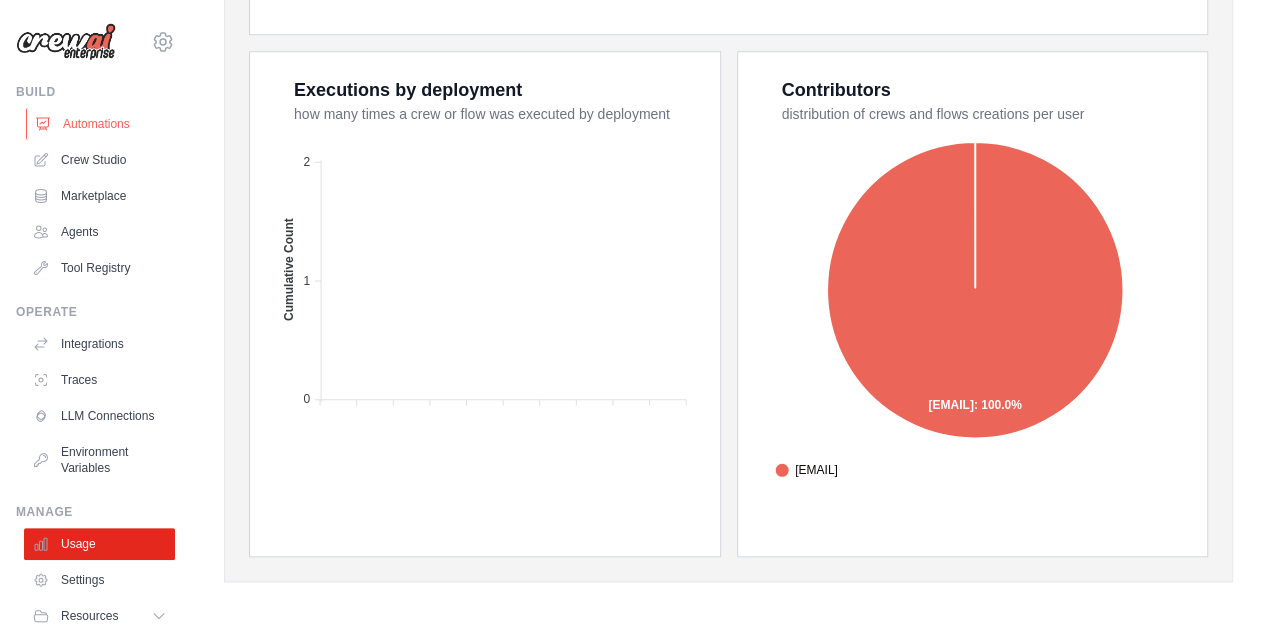 click on "Automations" at bounding box center (101, 124) 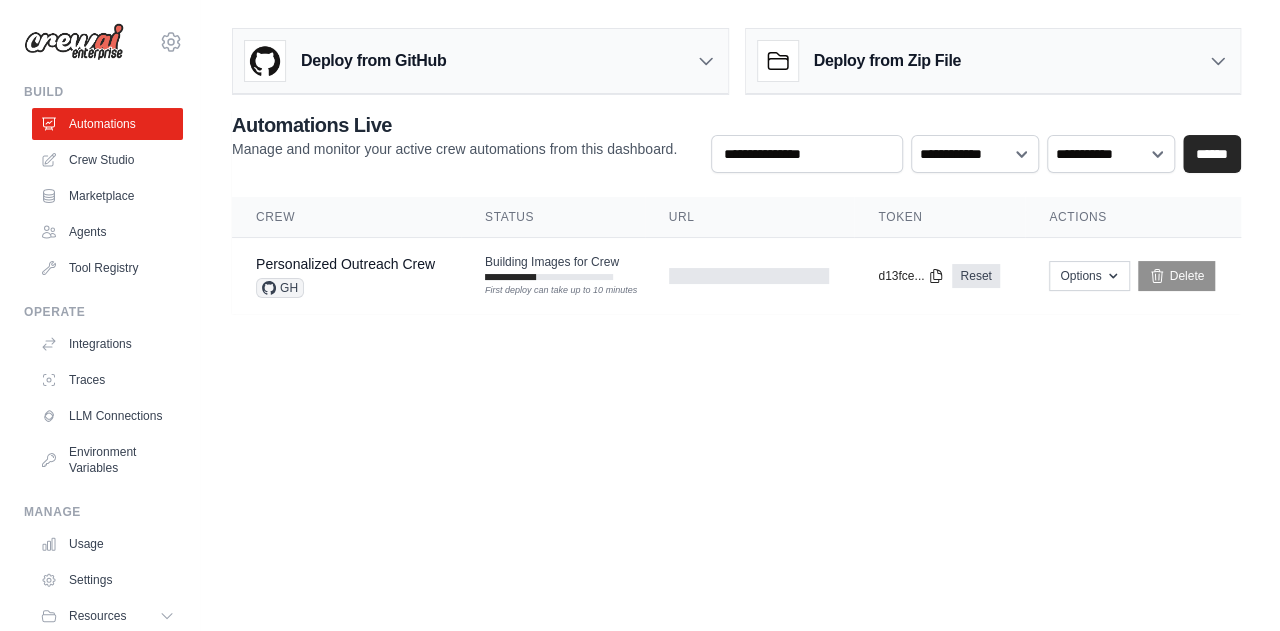scroll, scrollTop: 0, scrollLeft: 0, axis: both 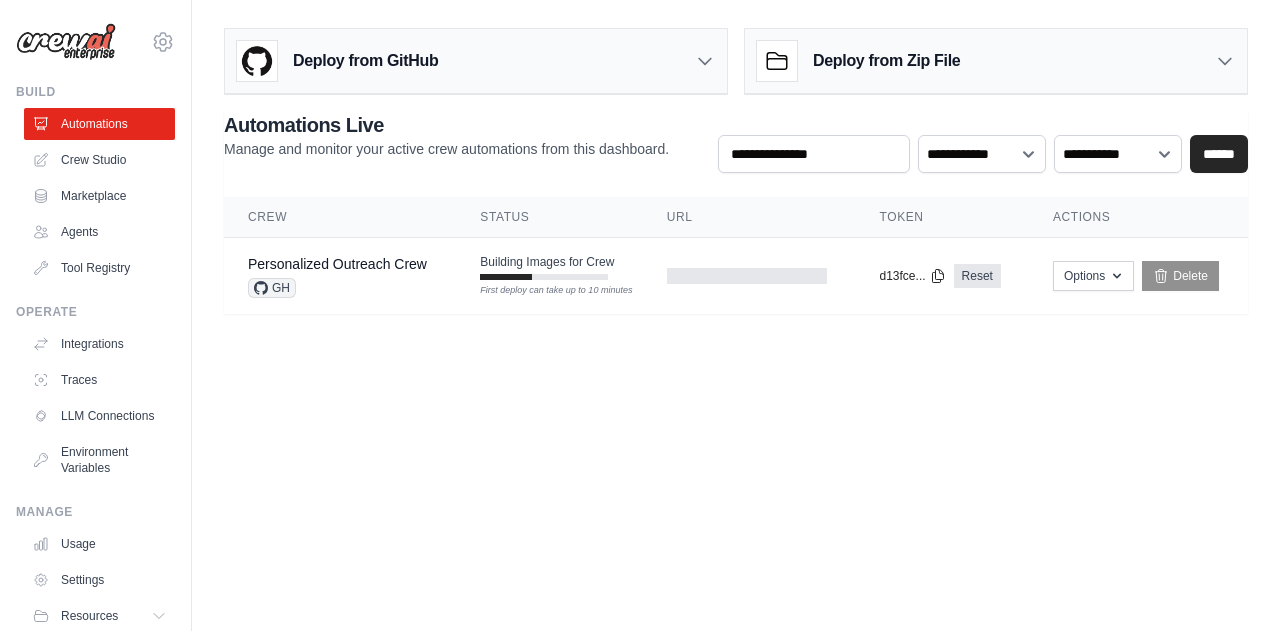 click 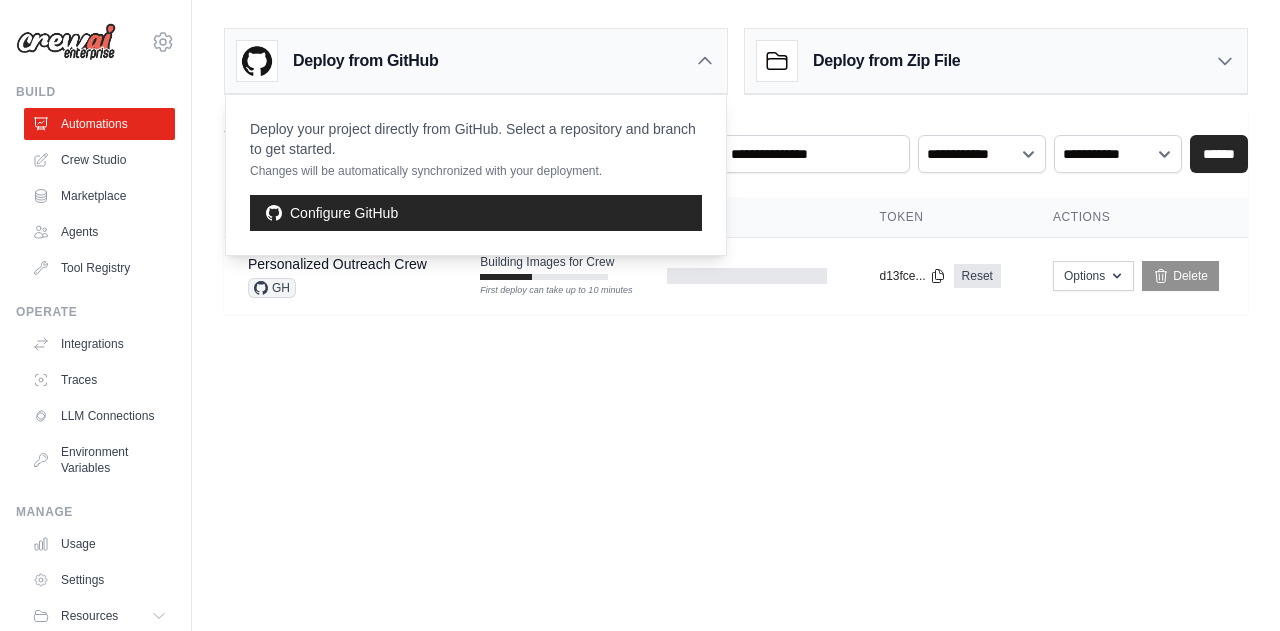 click on "**********" at bounding box center [983, 142] 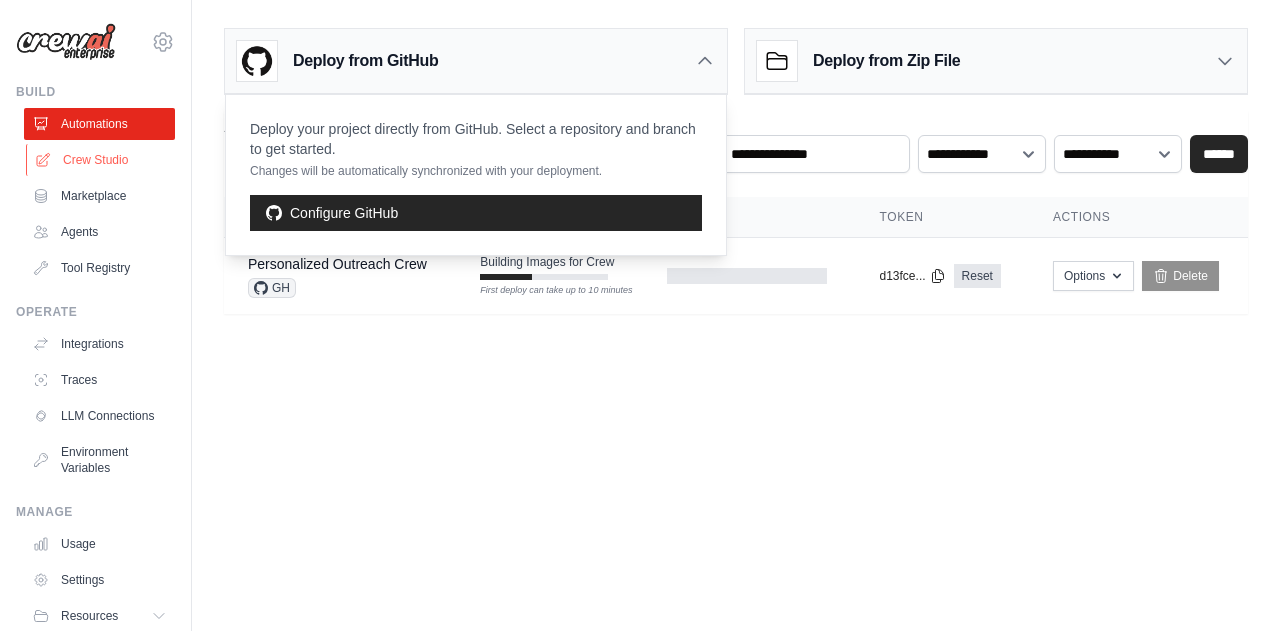 click on "Crew Studio" at bounding box center (101, 160) 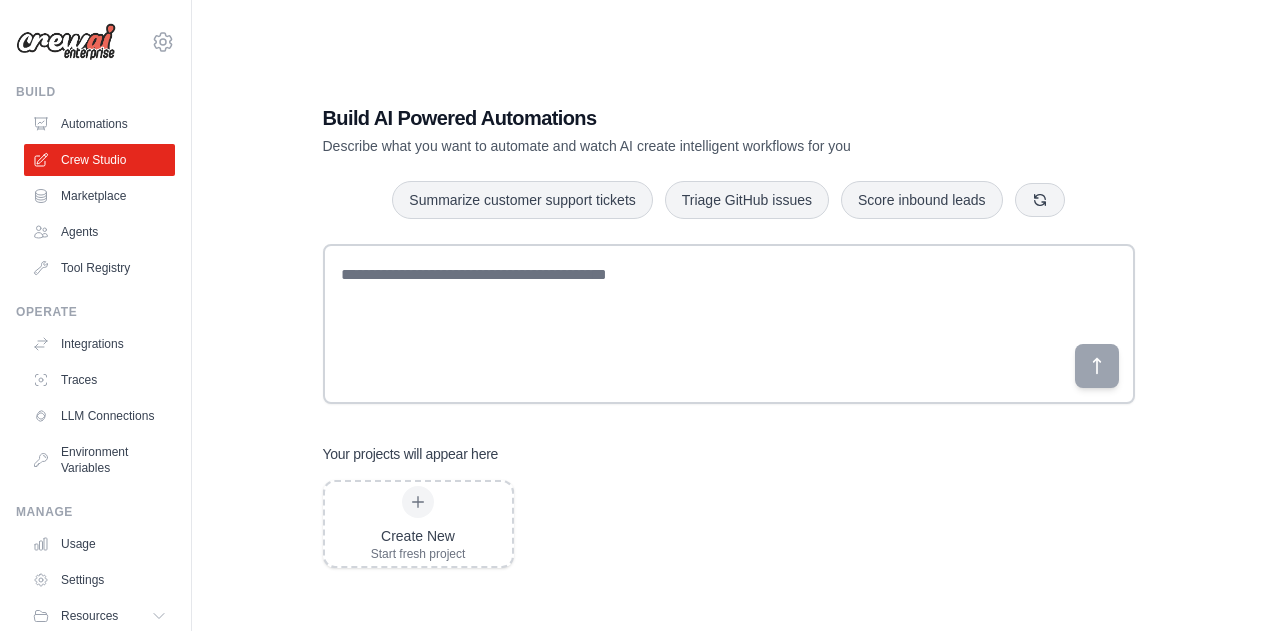 scroll, scrollTop: 0, scrollLeft: 0, axis: both 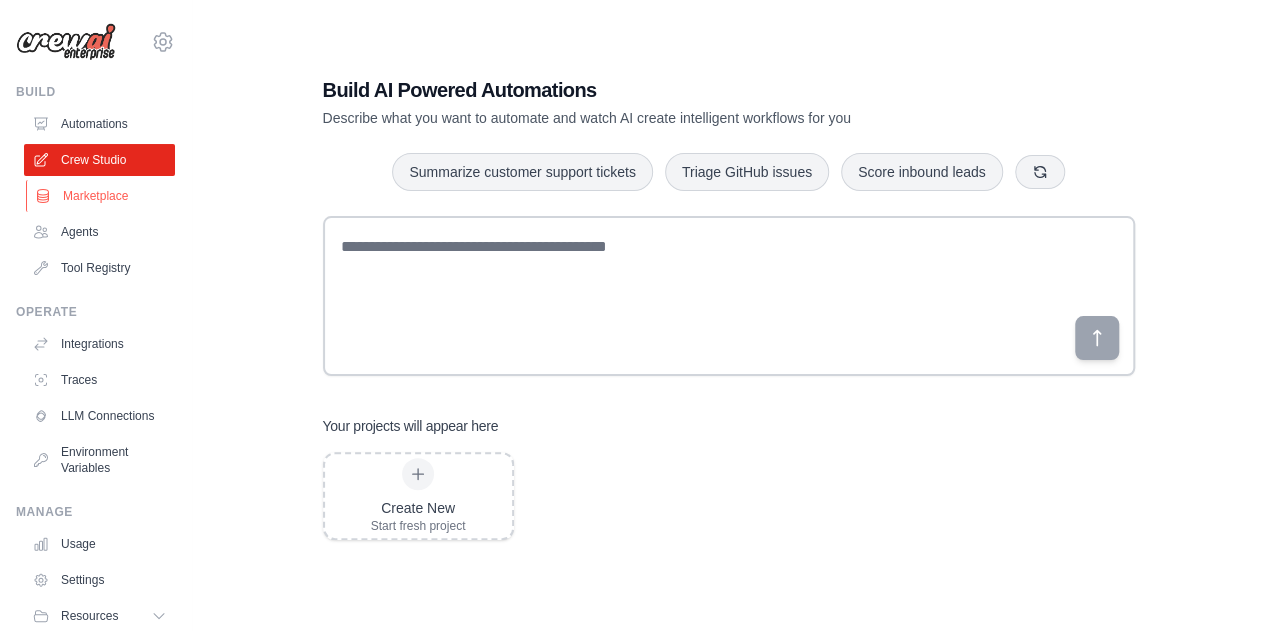 click on "Marketplace" at bounding box center [101, 196] 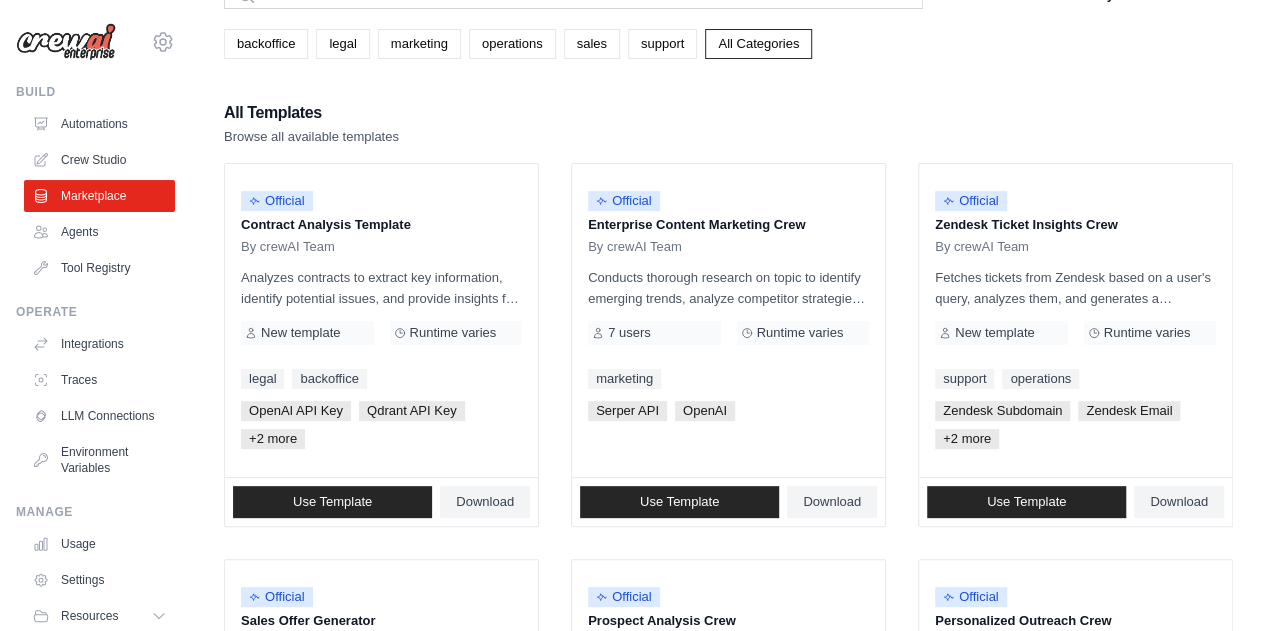 scroll, scrollTop: 106, scrollLeft: 0, axis: vertical 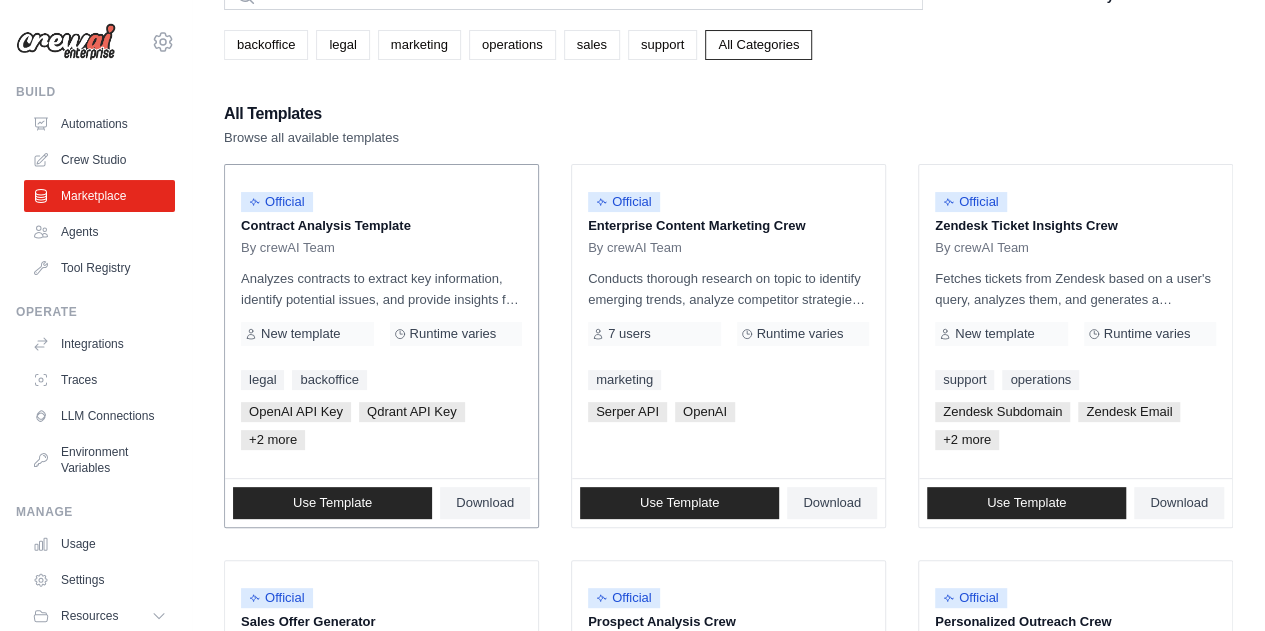 click on "legal
backoffice" at bounding box center [381, 380] 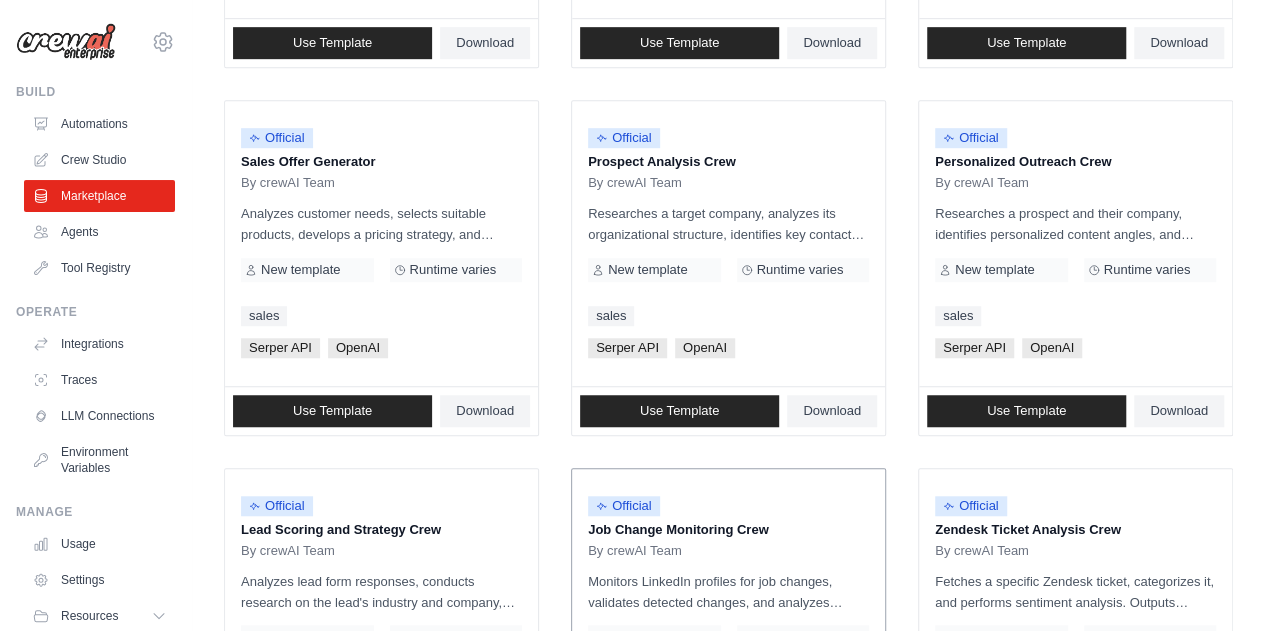 scroll, scrollTop: 567, scrollLeft: 0, axis: vertical 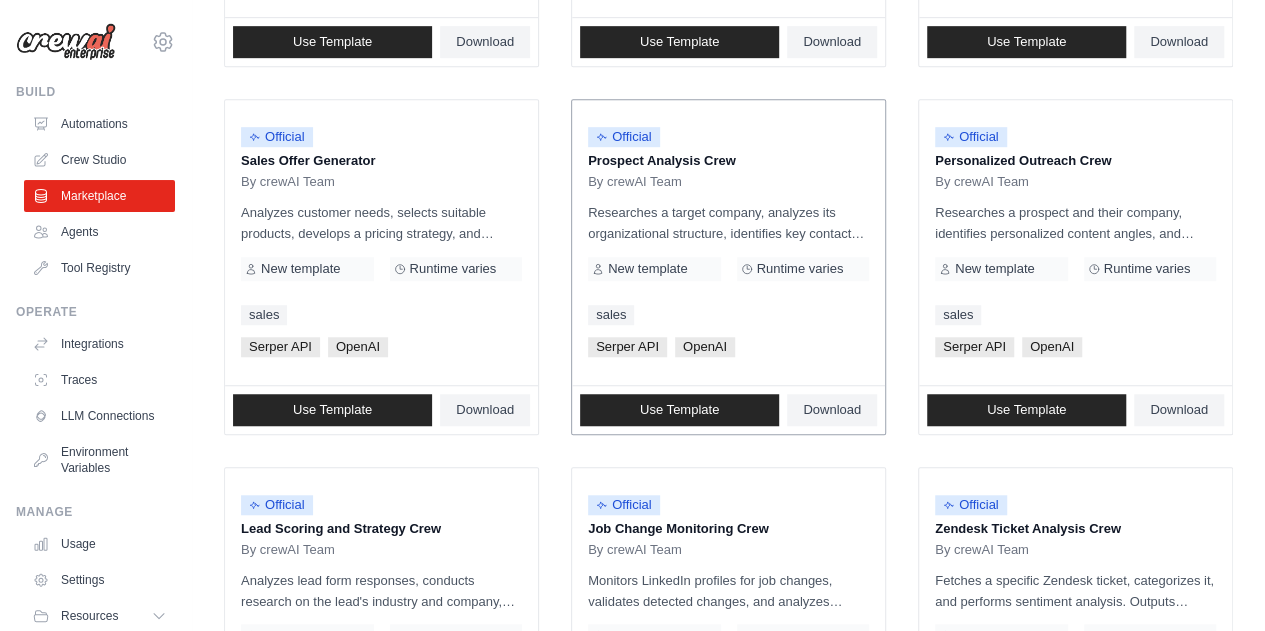 click on "By
crewAI Team" at bounding box center (728, 182) 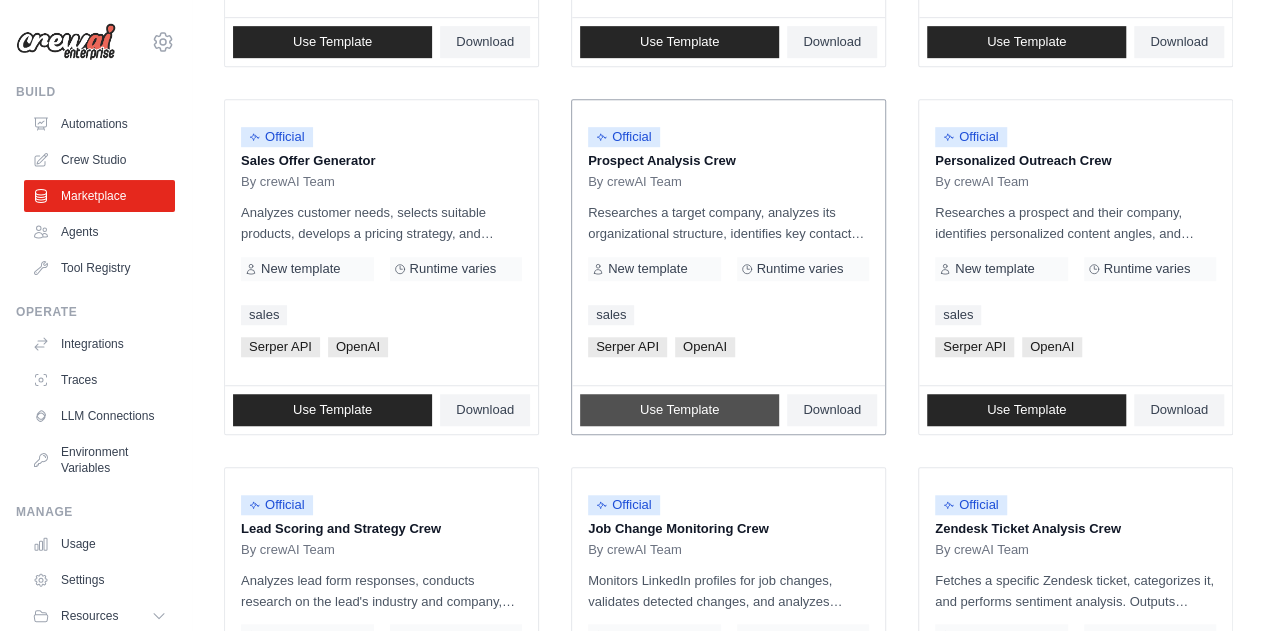 click on "Use Template" at bounding box center [679, 410] 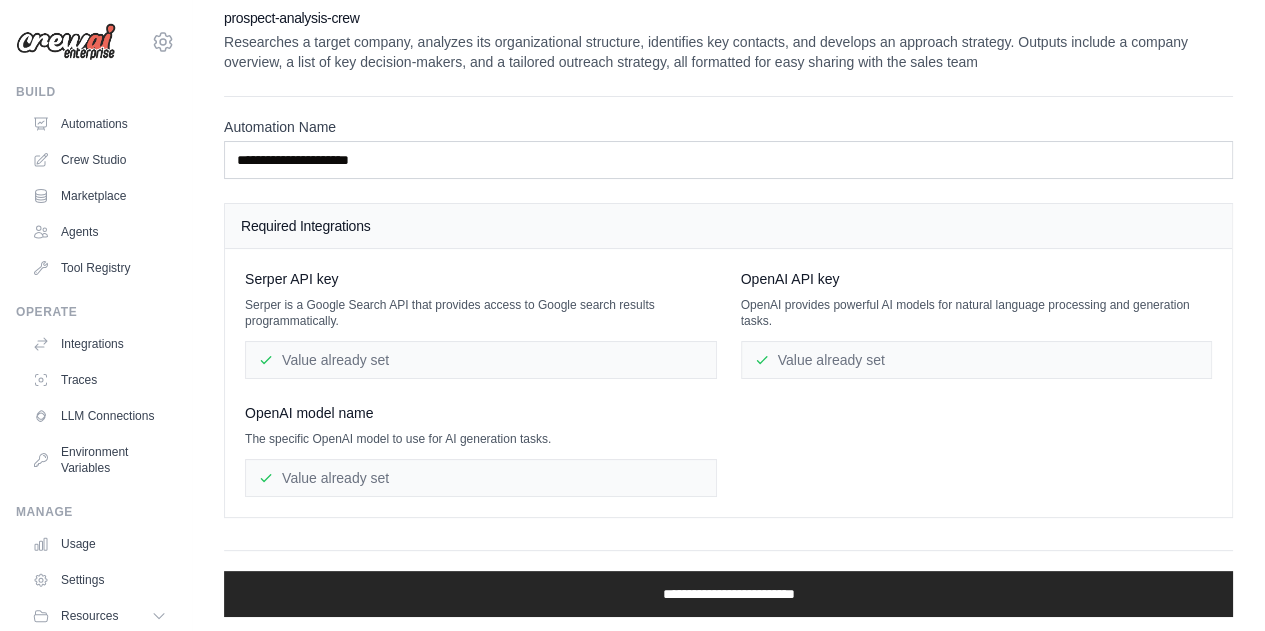 scroll, scrollTop: 0, scrollLeft: 0, axis: both 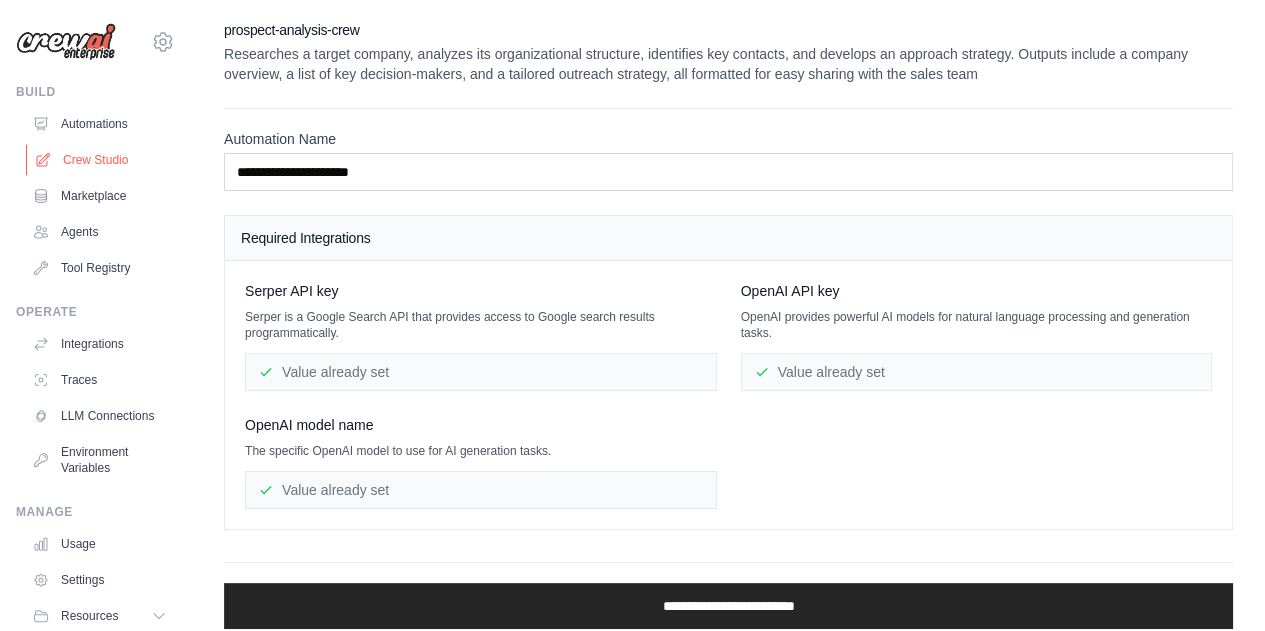 click on "Crew Studio" at bounding box center (101, 160) 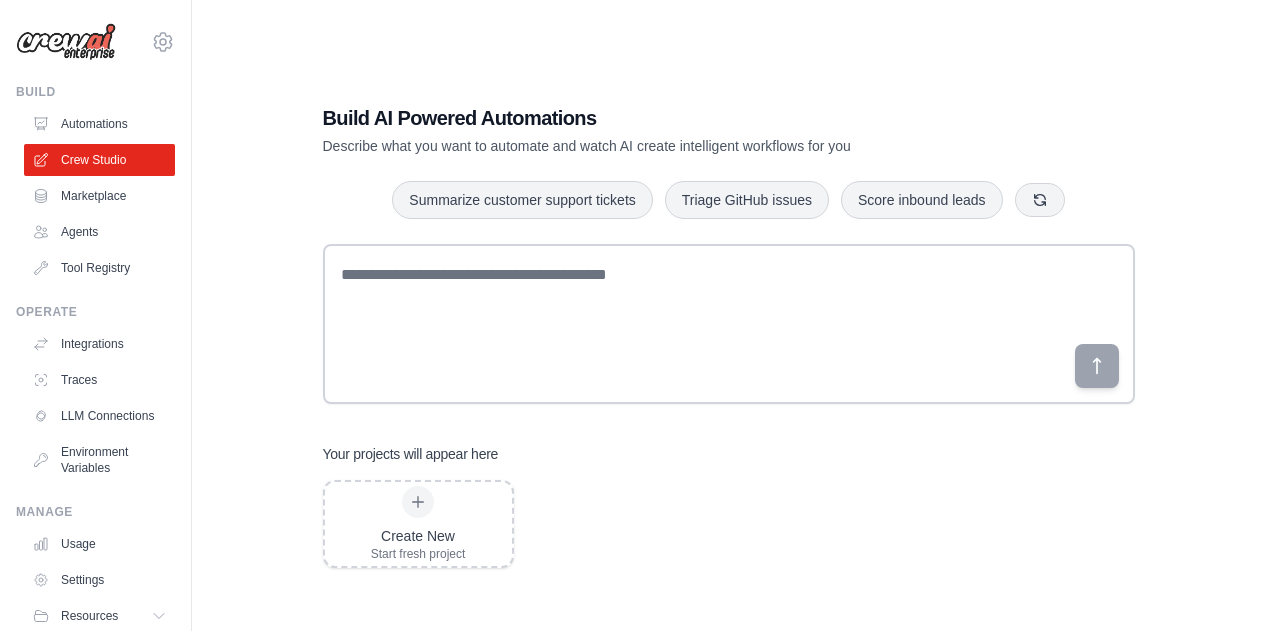 scroll, scrollTop: 0, scrollLeft: 0, axis: both 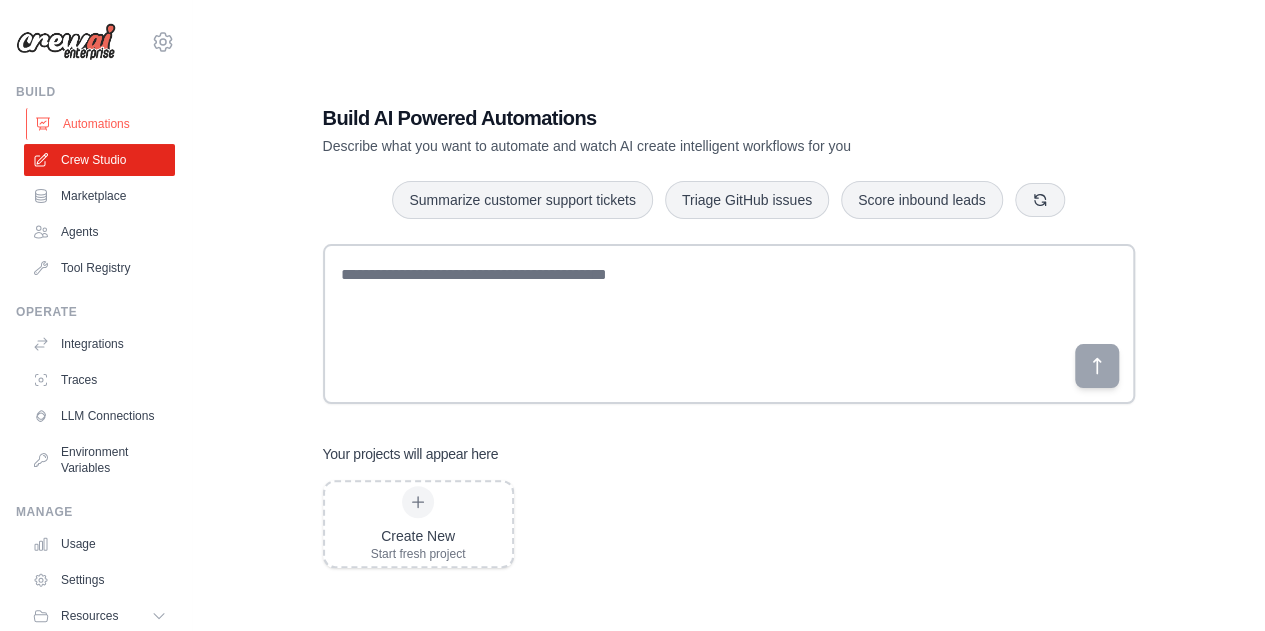 click on "Automations" at bounding box center [101, 124] 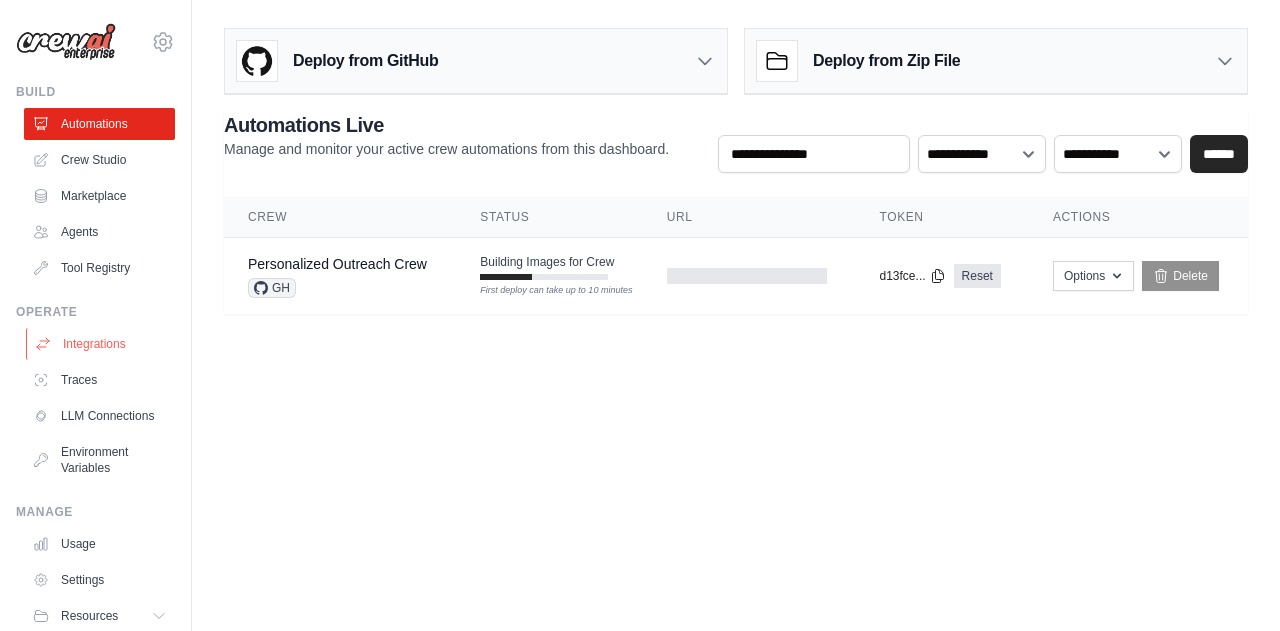 click on "Integrations" at bounding box center [101, 344] 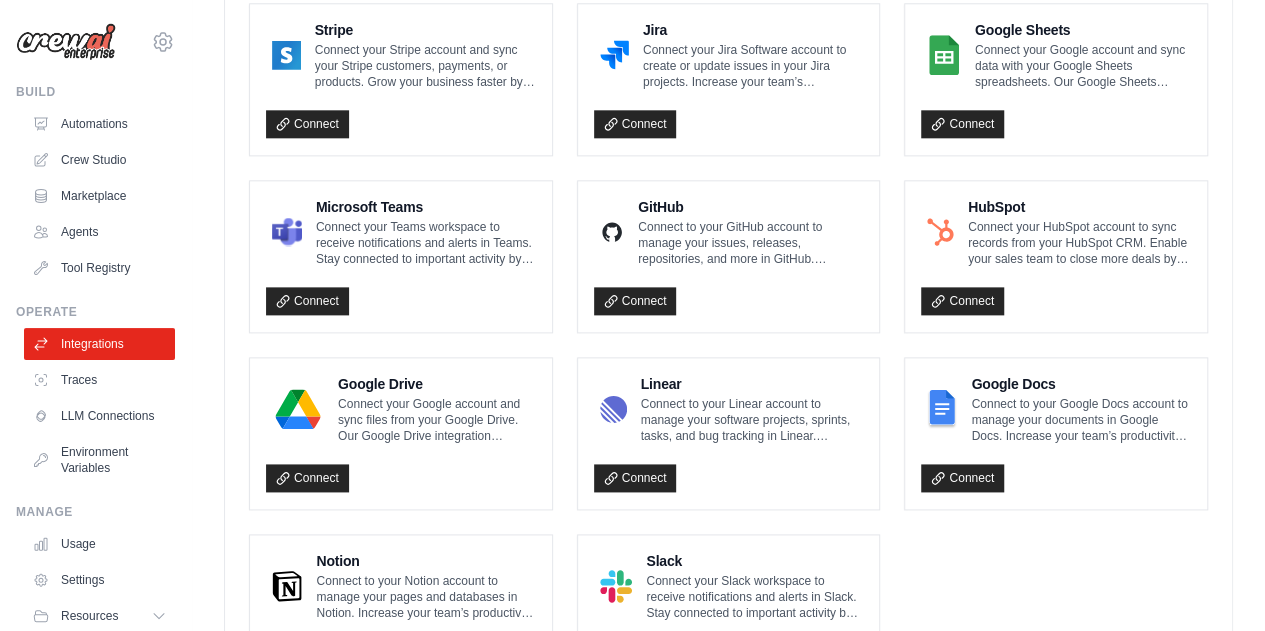 scroll, scrollTop: 1241, scrollLeft: 0, axis: vertical 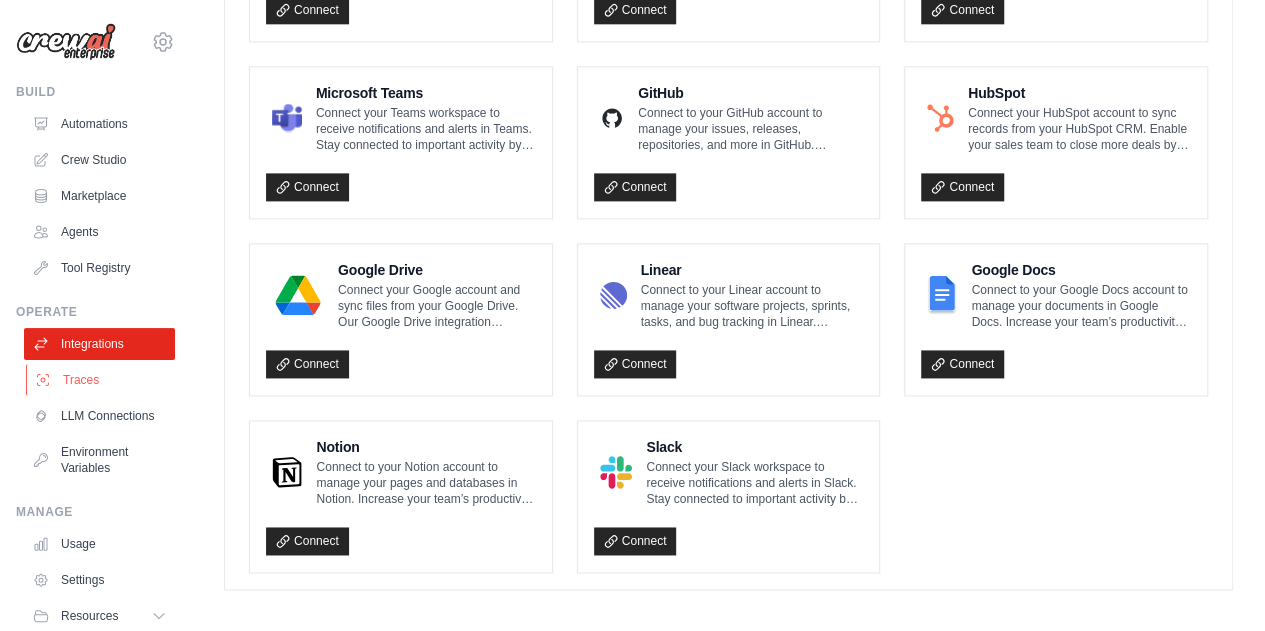 click on "Traces" at bounding box center [101, 380] 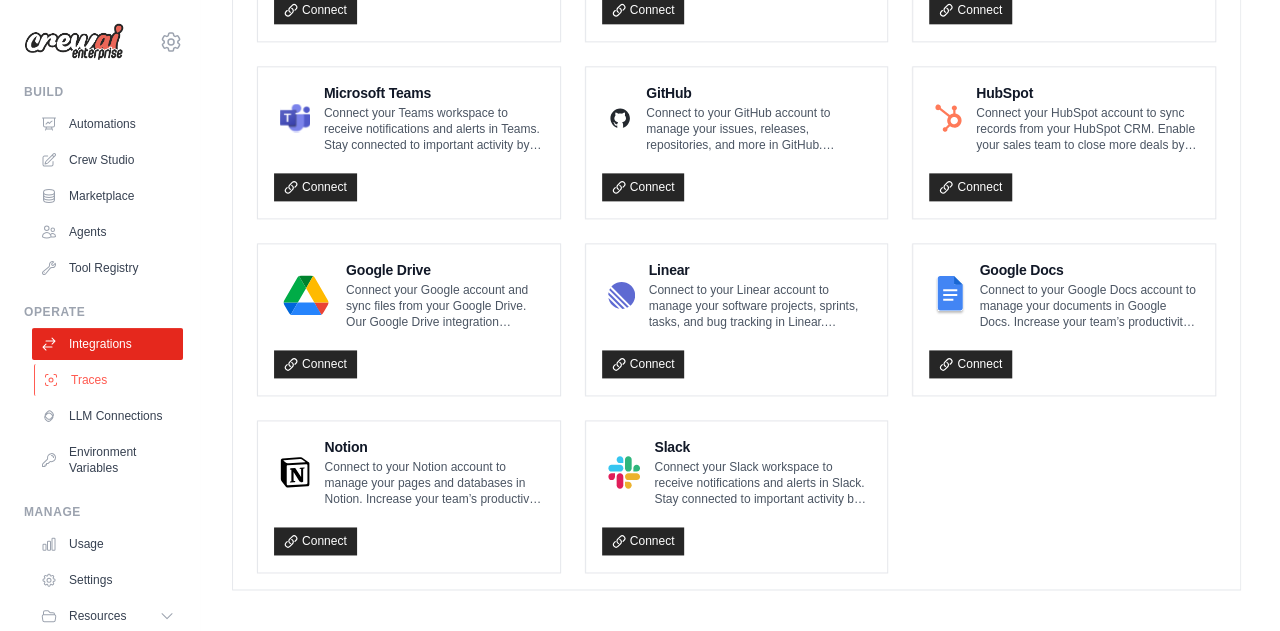 scroll, scrollTop: 0, scrollLeft: 0, axis: both 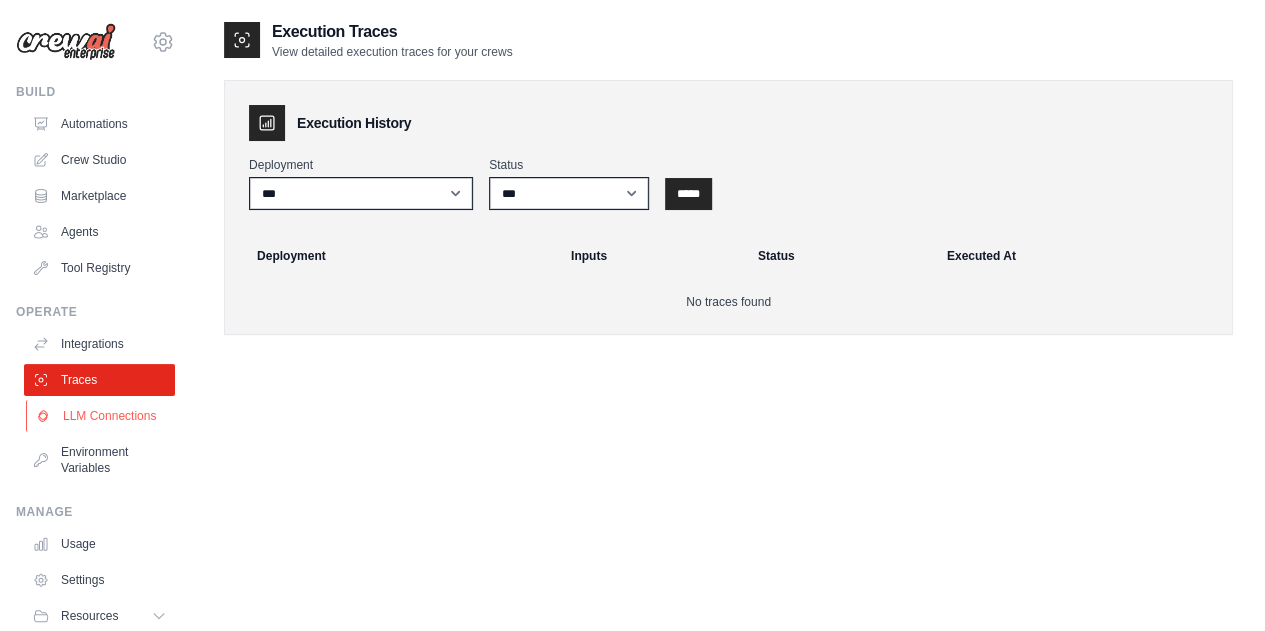 click on "LLM Connections" at bounding box center (101, 416) 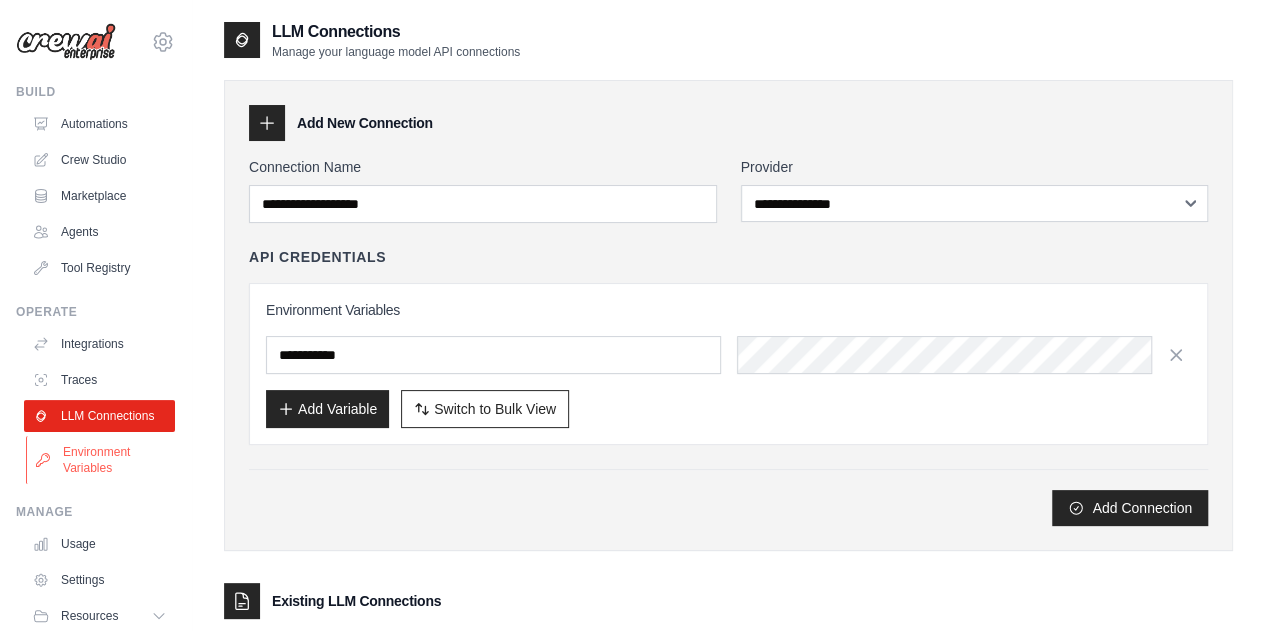 click on "Environment Variables" at bounding box center (101, 460) 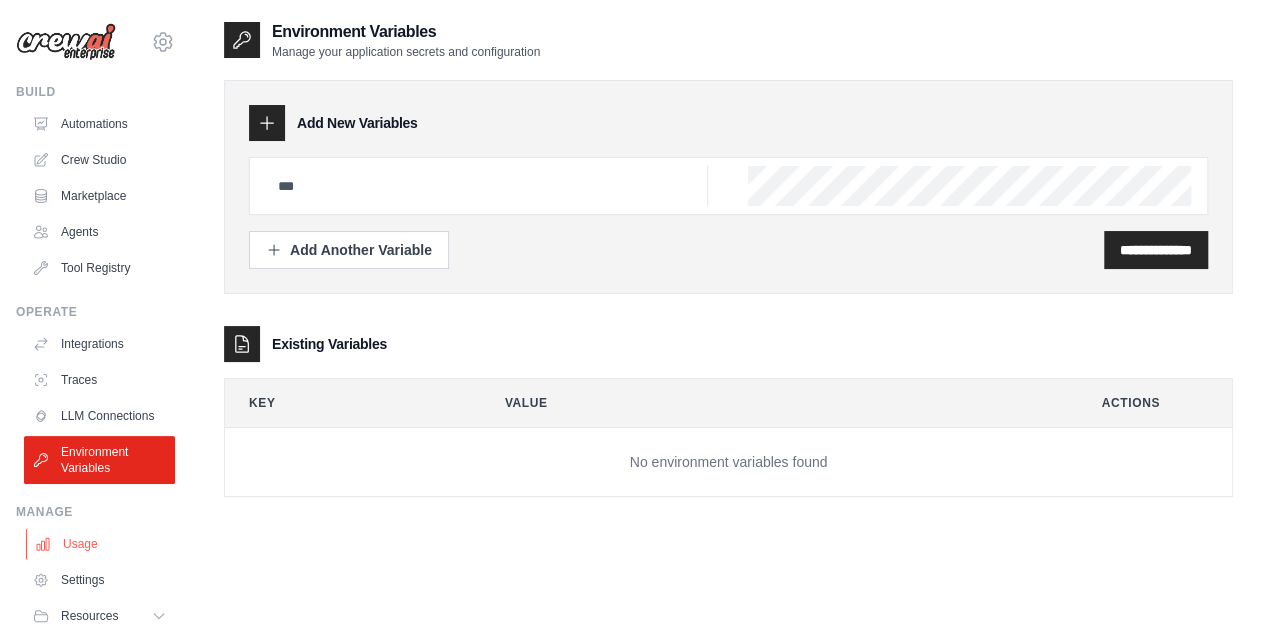 click on "Usage" at bounding box center (101, 544) 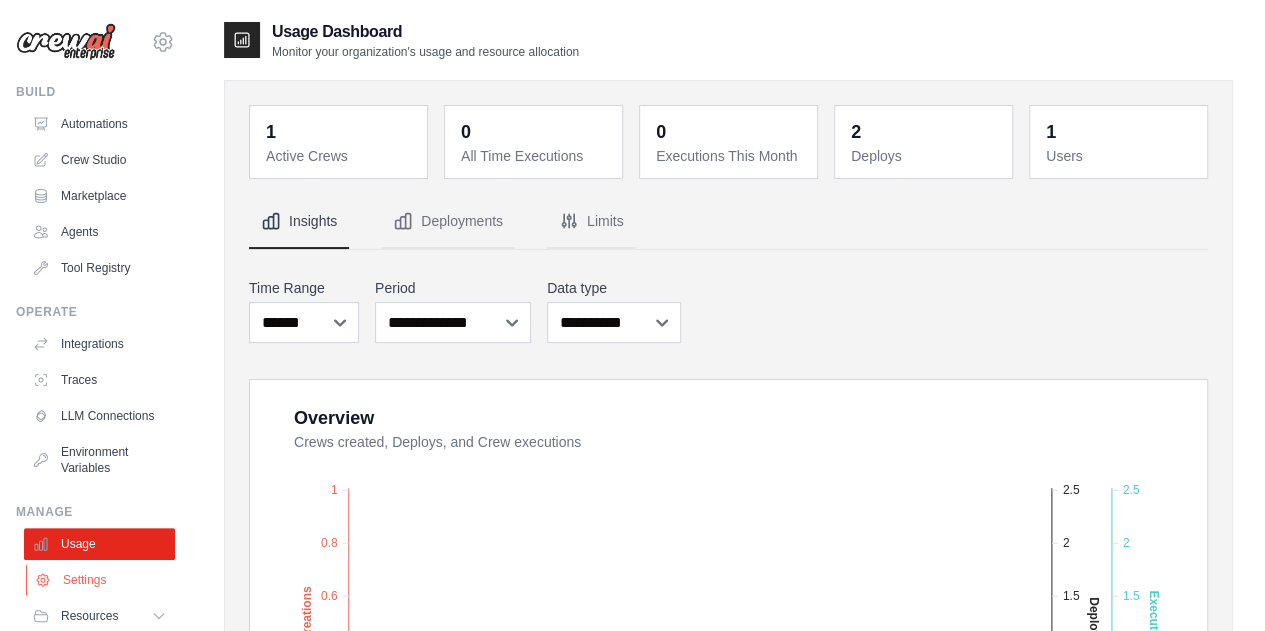 click on "Settings" at bounding box center (101, 580) 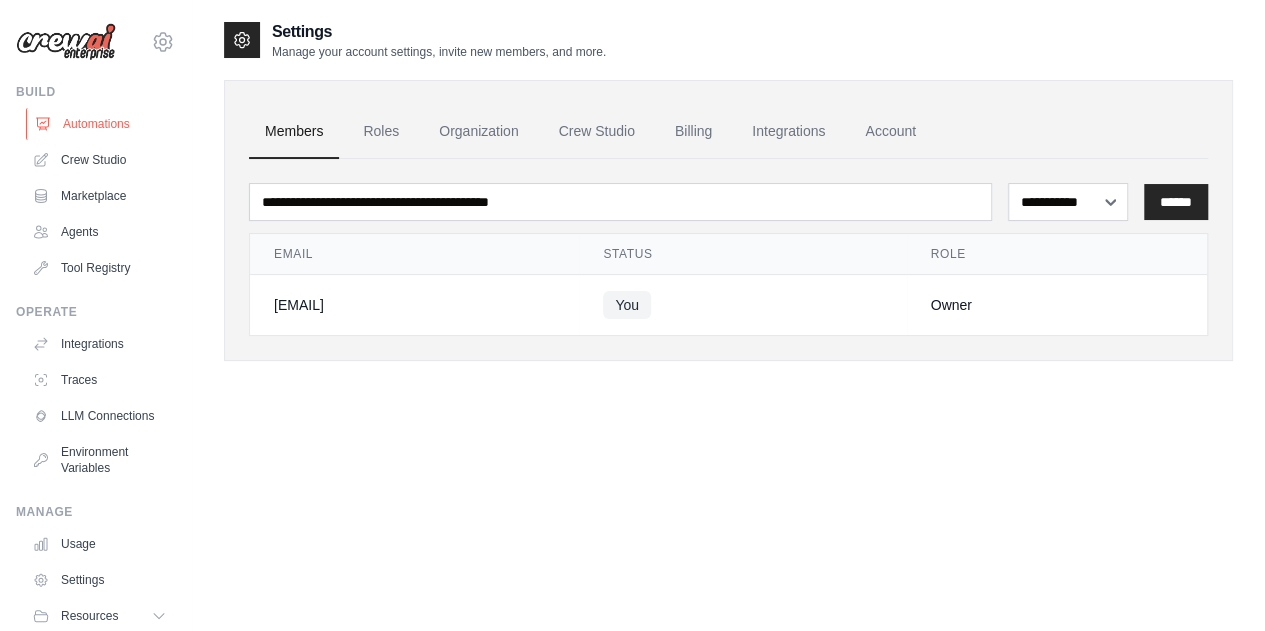 click on "Automations" at bounding box center [101, 124] 